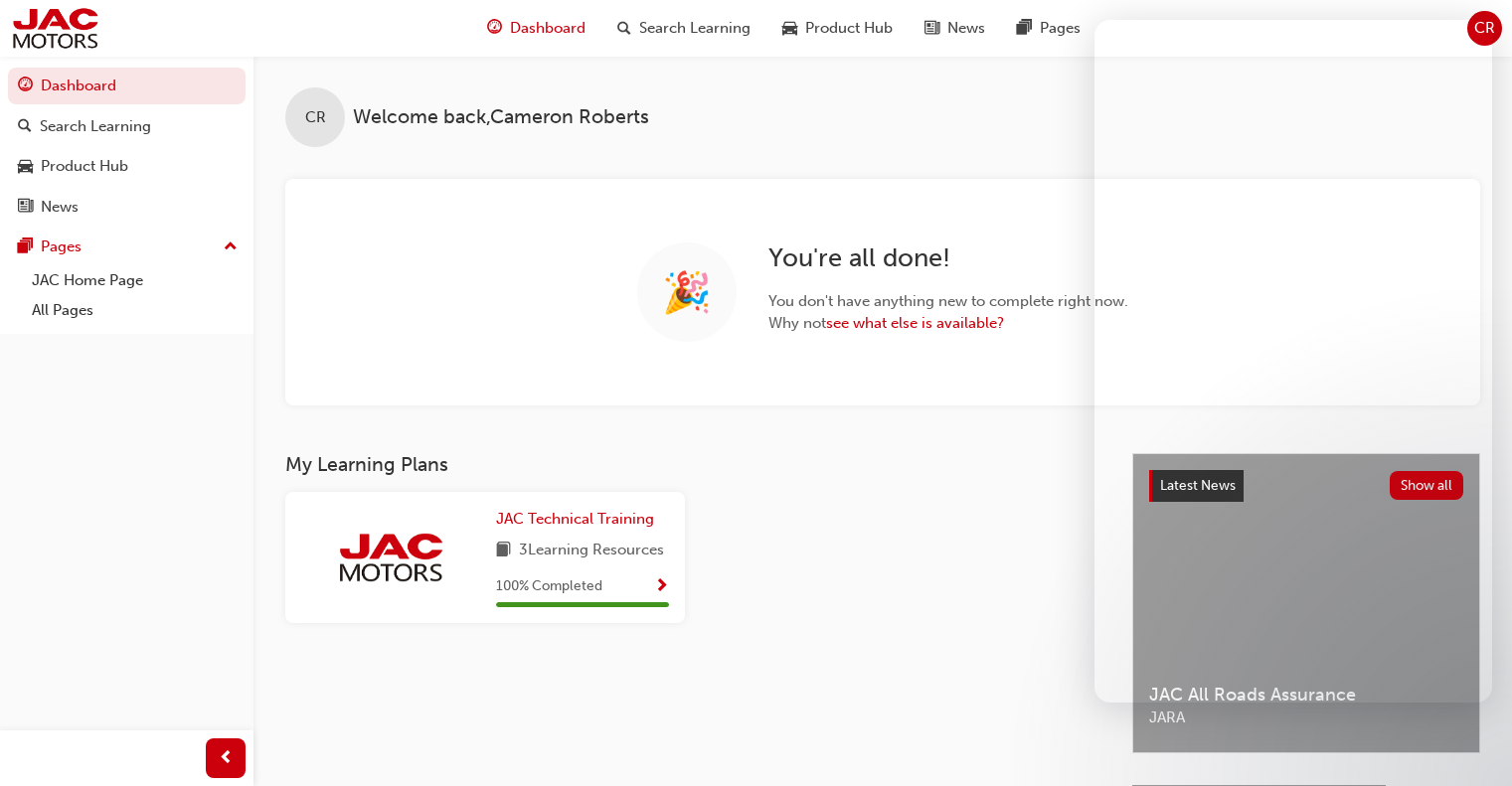 scroll, scrollTop: 0, scrollLeft: 0, axis: both 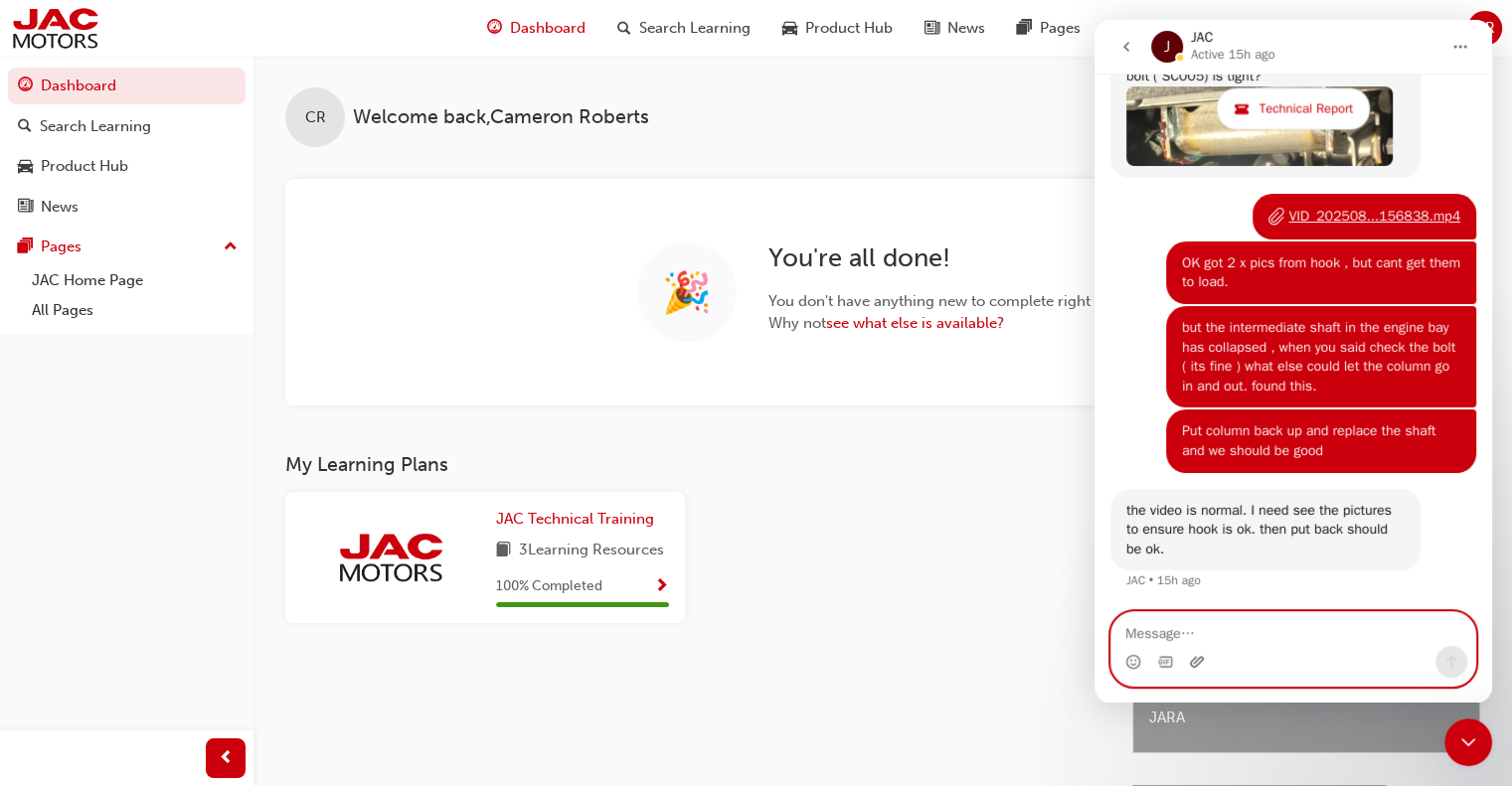 click 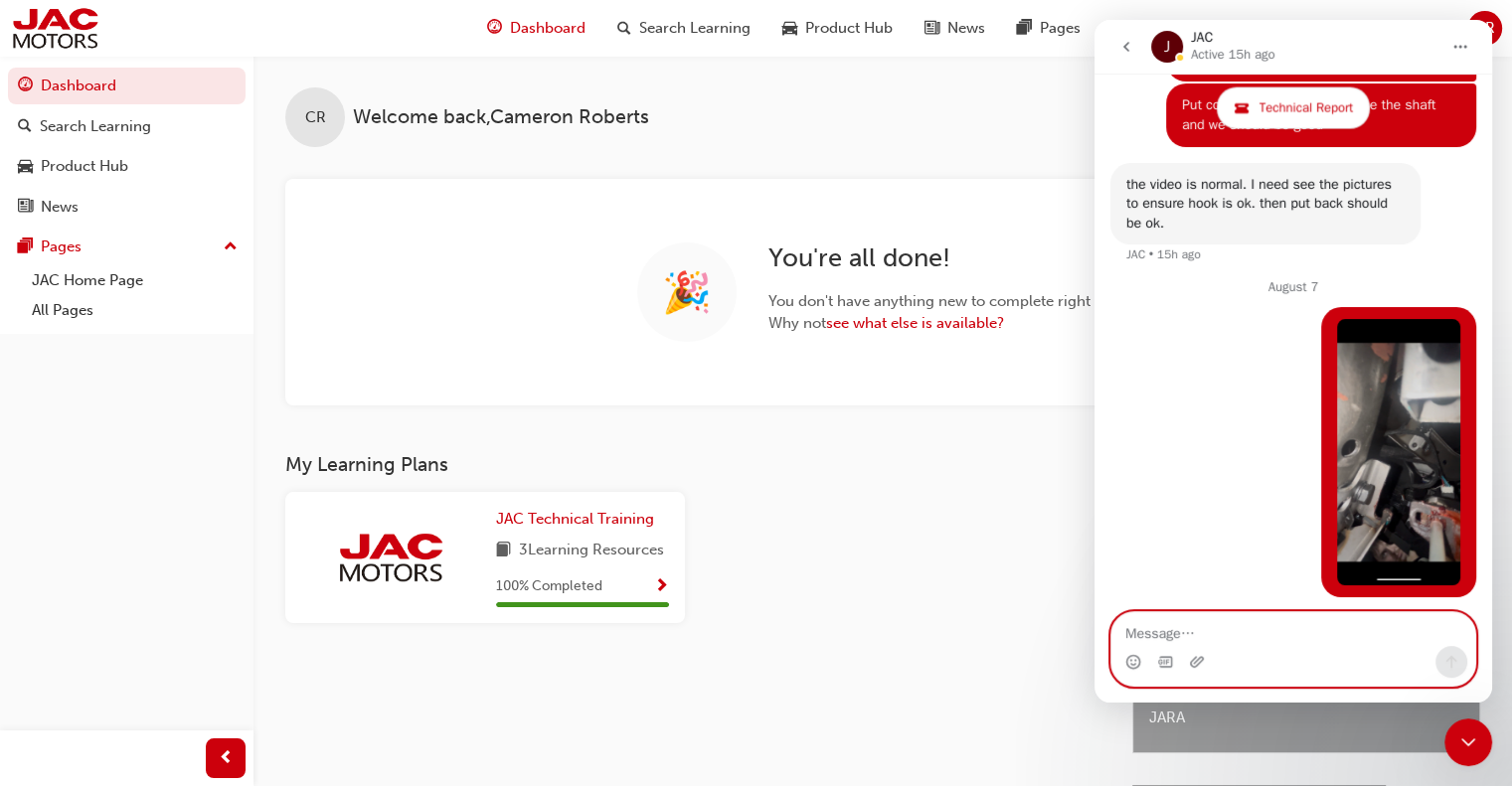 scroll, scrollTop: 3941, scrollLeft: 0, axis: vertical 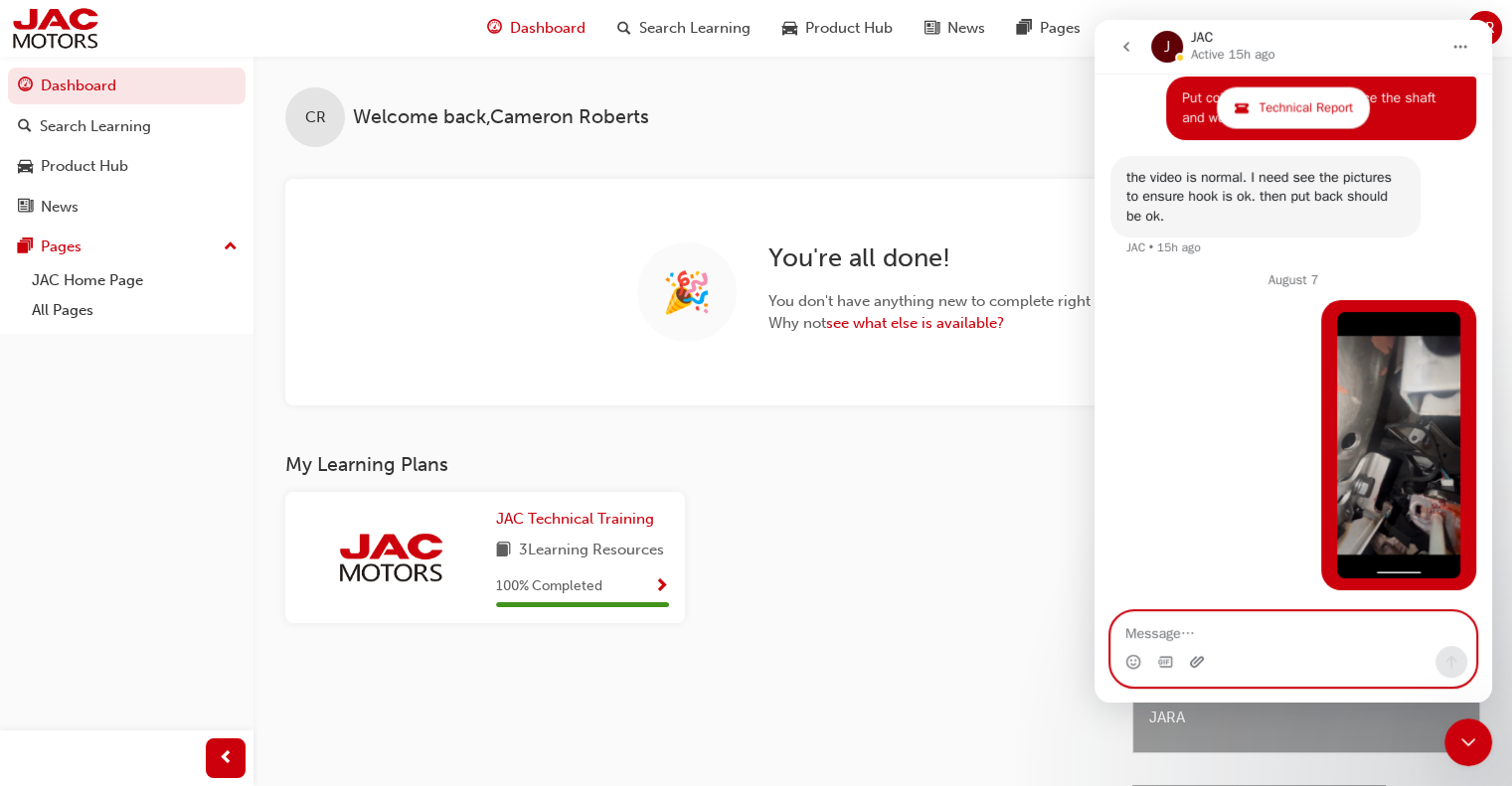 click 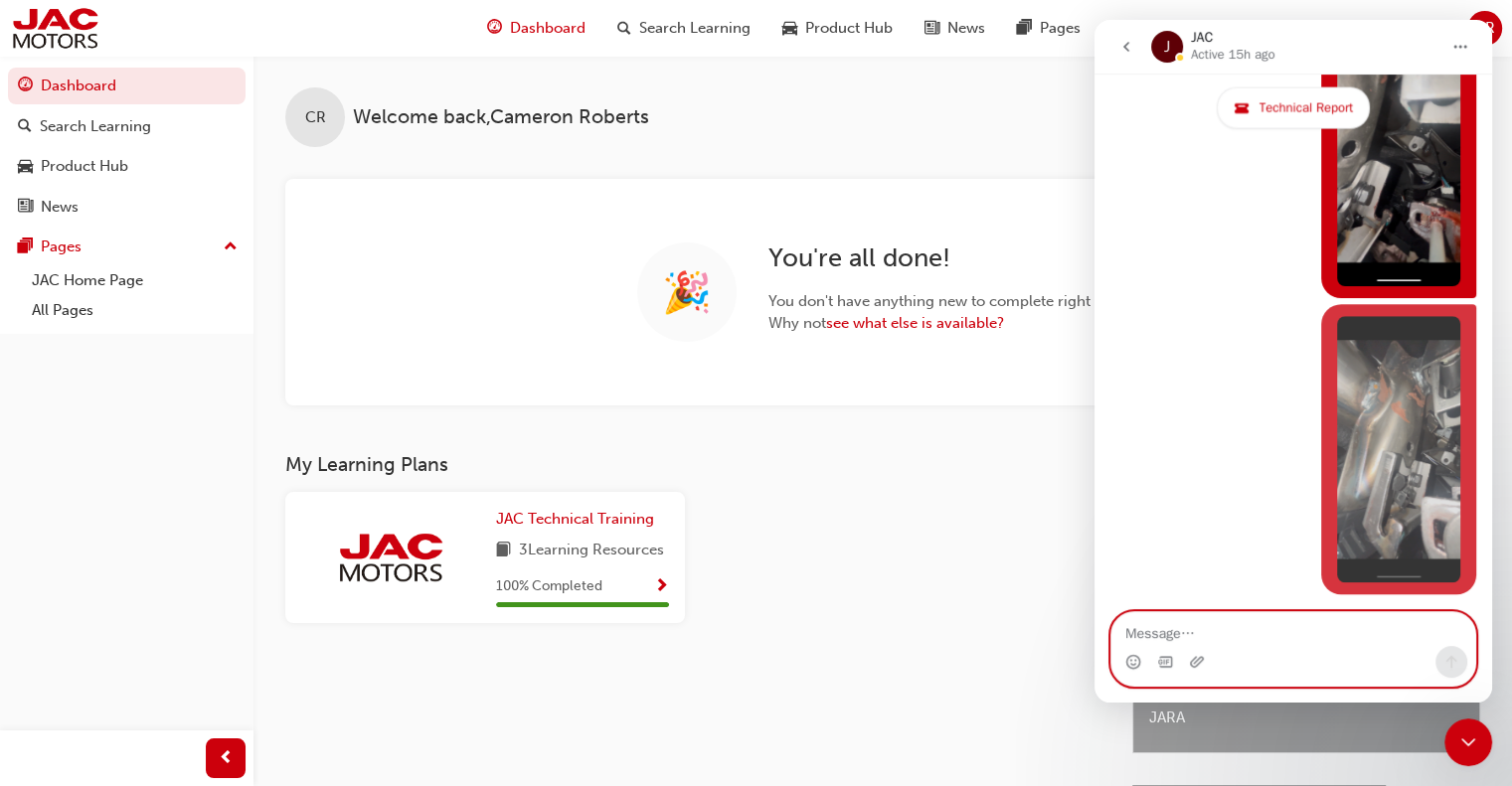 scroll, scrollTop: 4233, scrollLeft: 0, axis: vertical 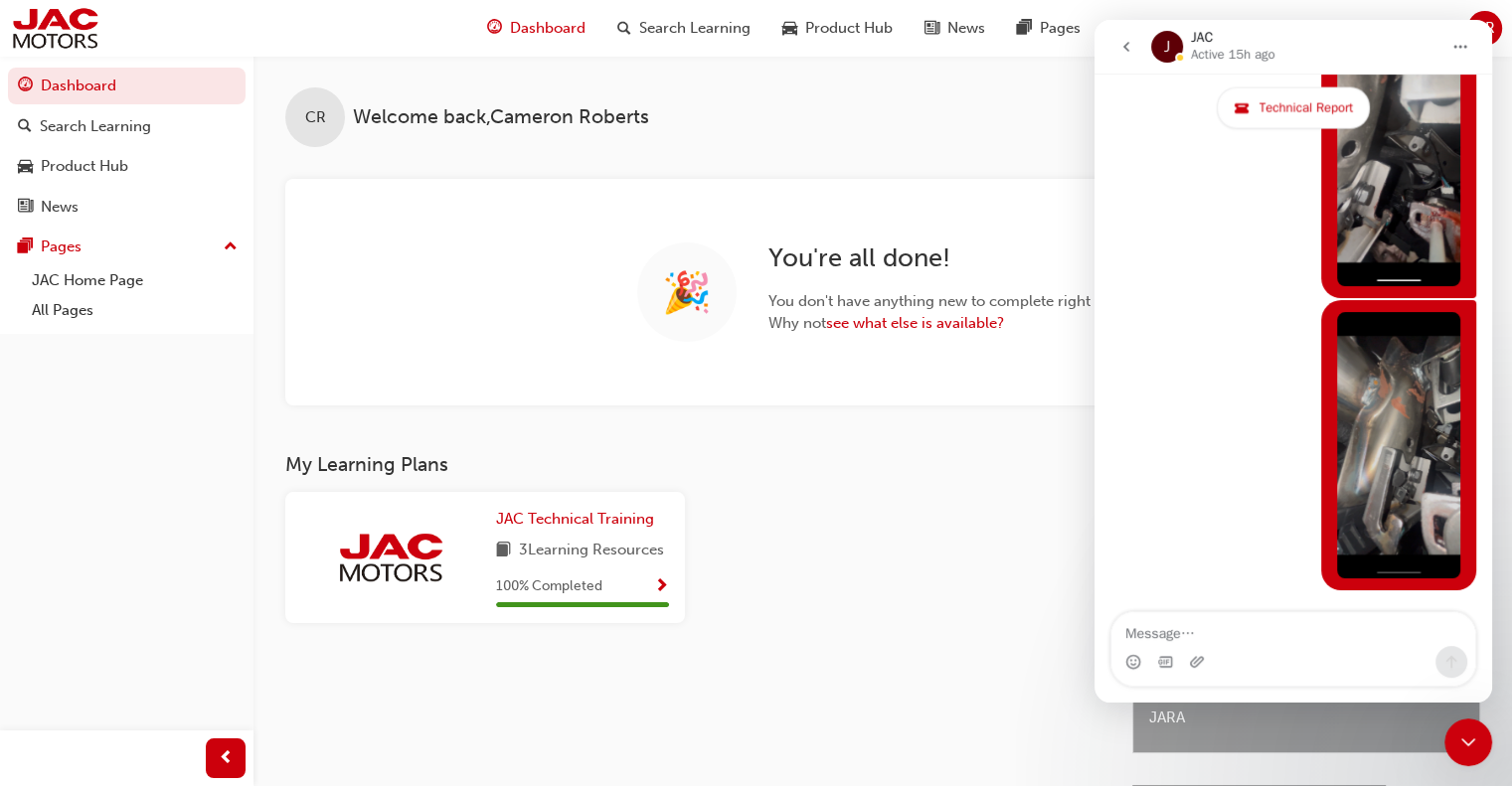 click at bounding box center (1199, 662) 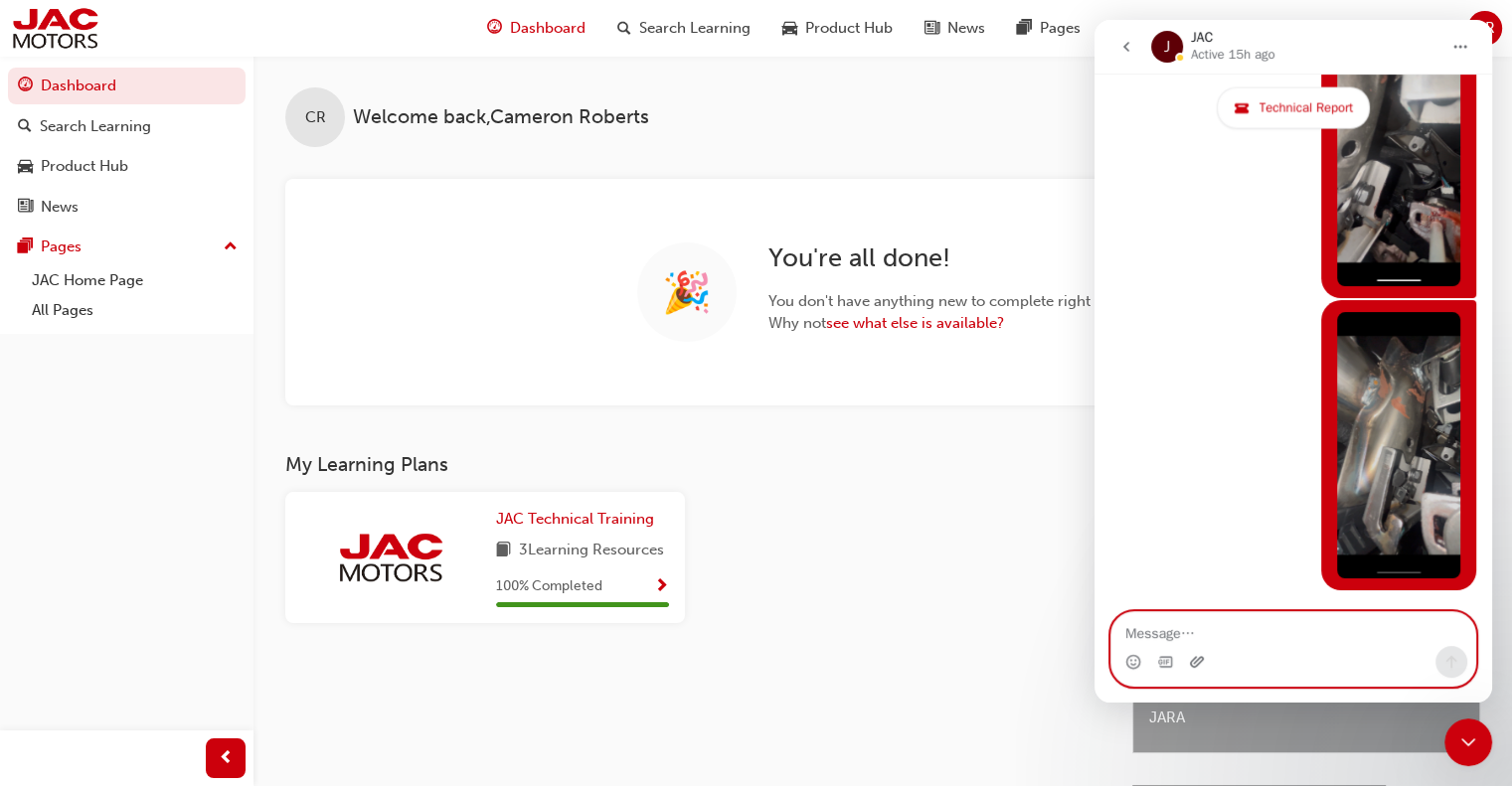 click 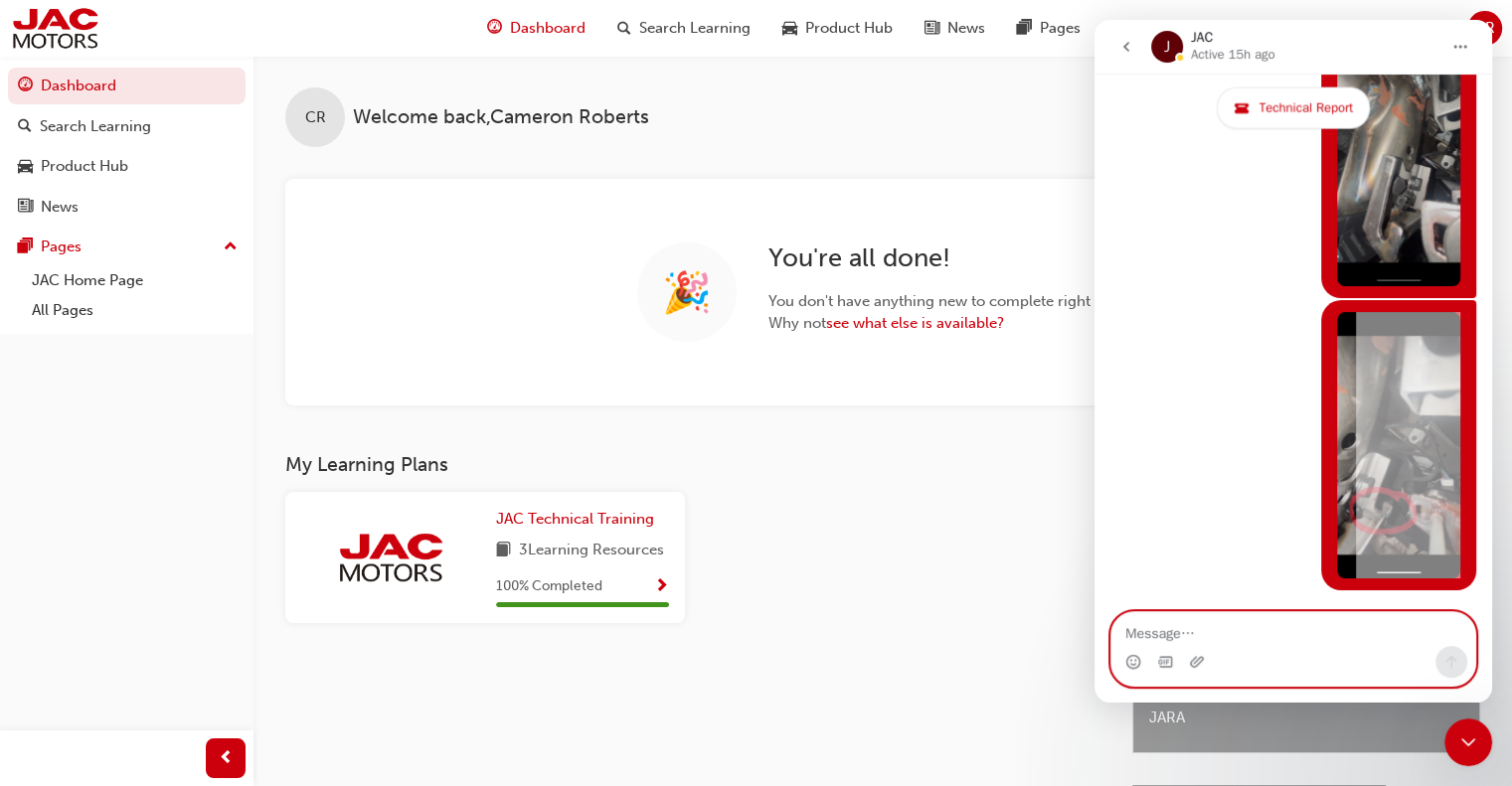 scroll, scrollTop: 4525, scrollLeft: 0, axis: vertical 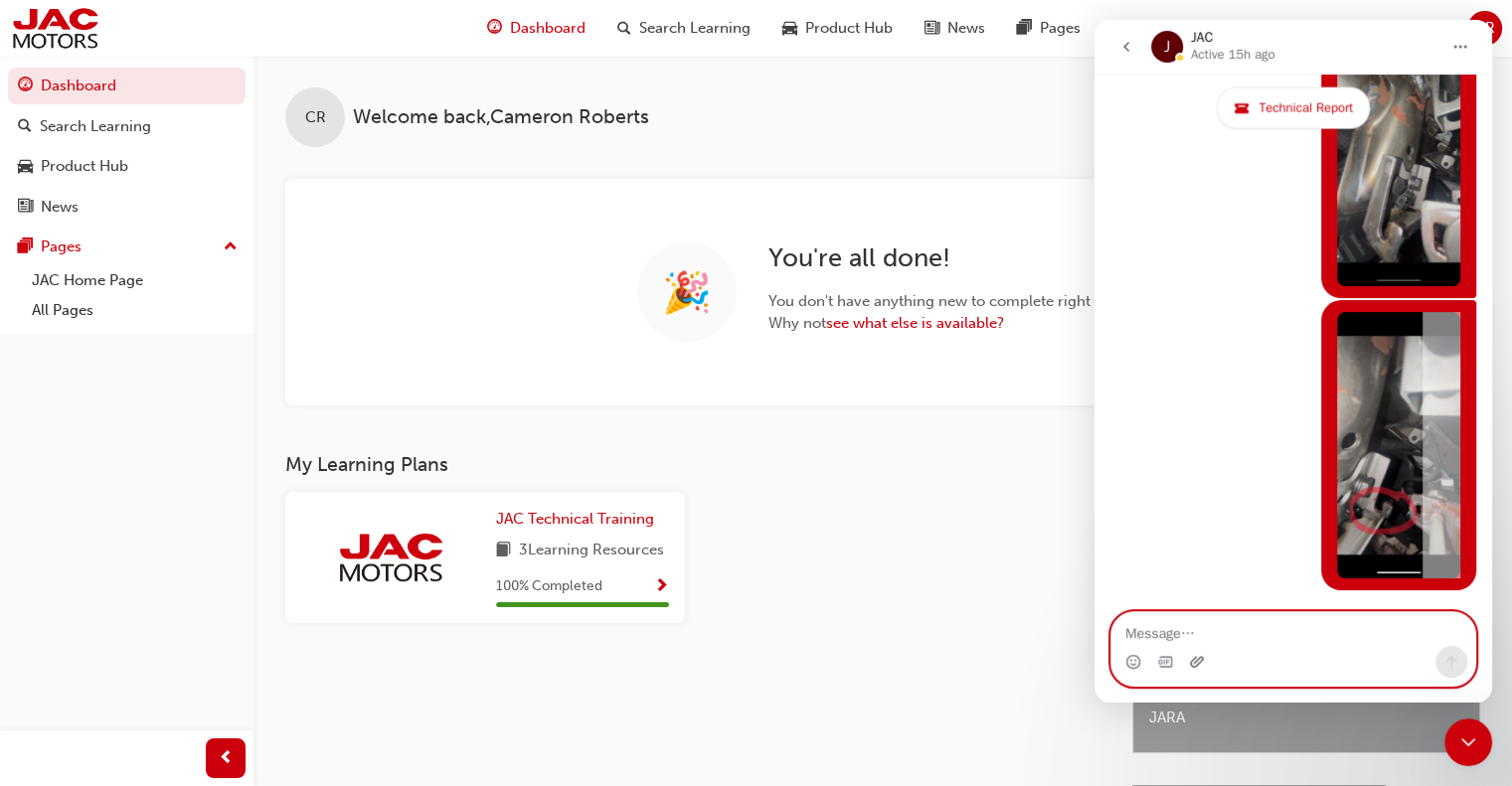 click 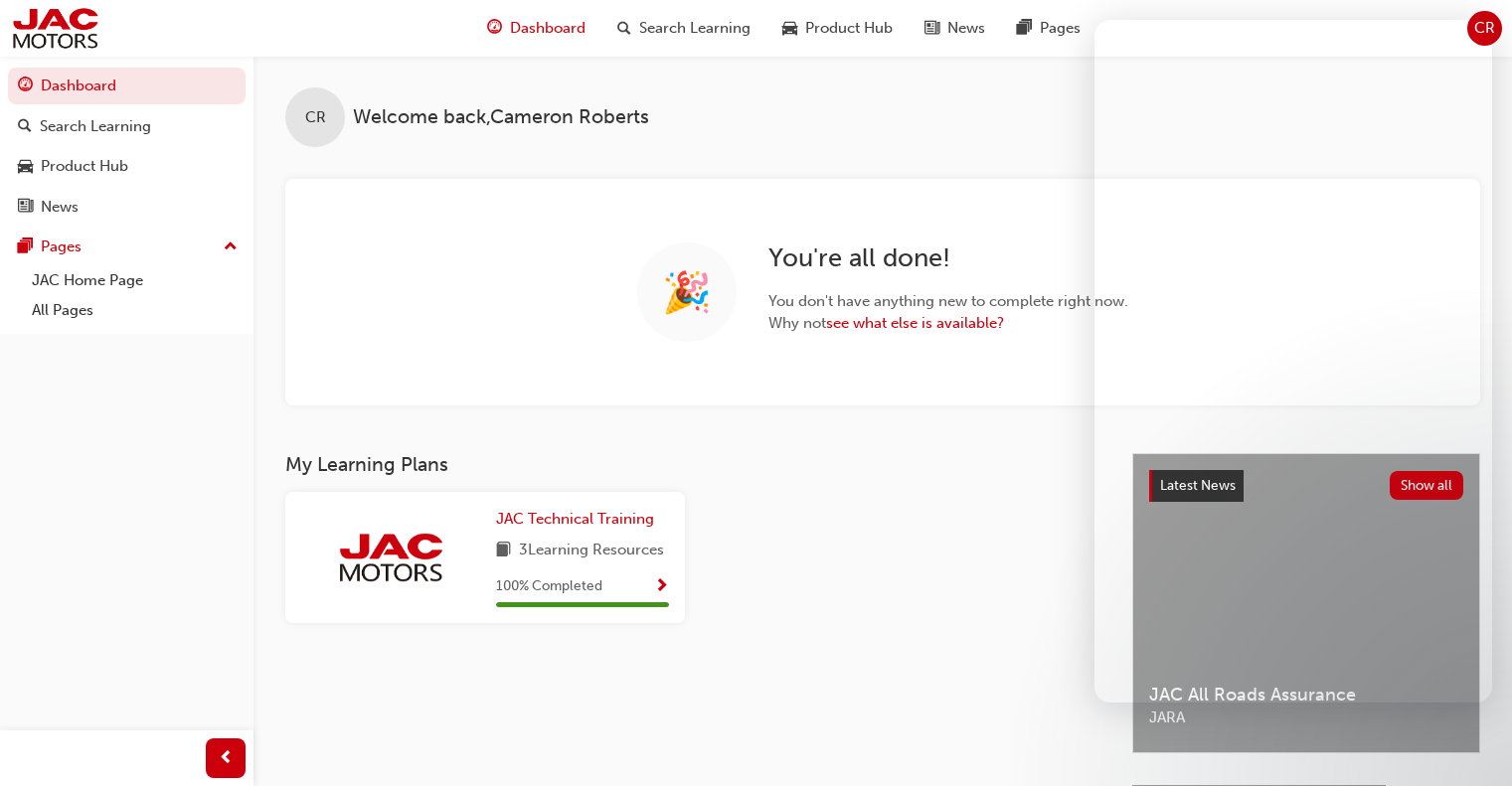 scroll, scrollTop: 0, scrollLeft: 0, axis: both 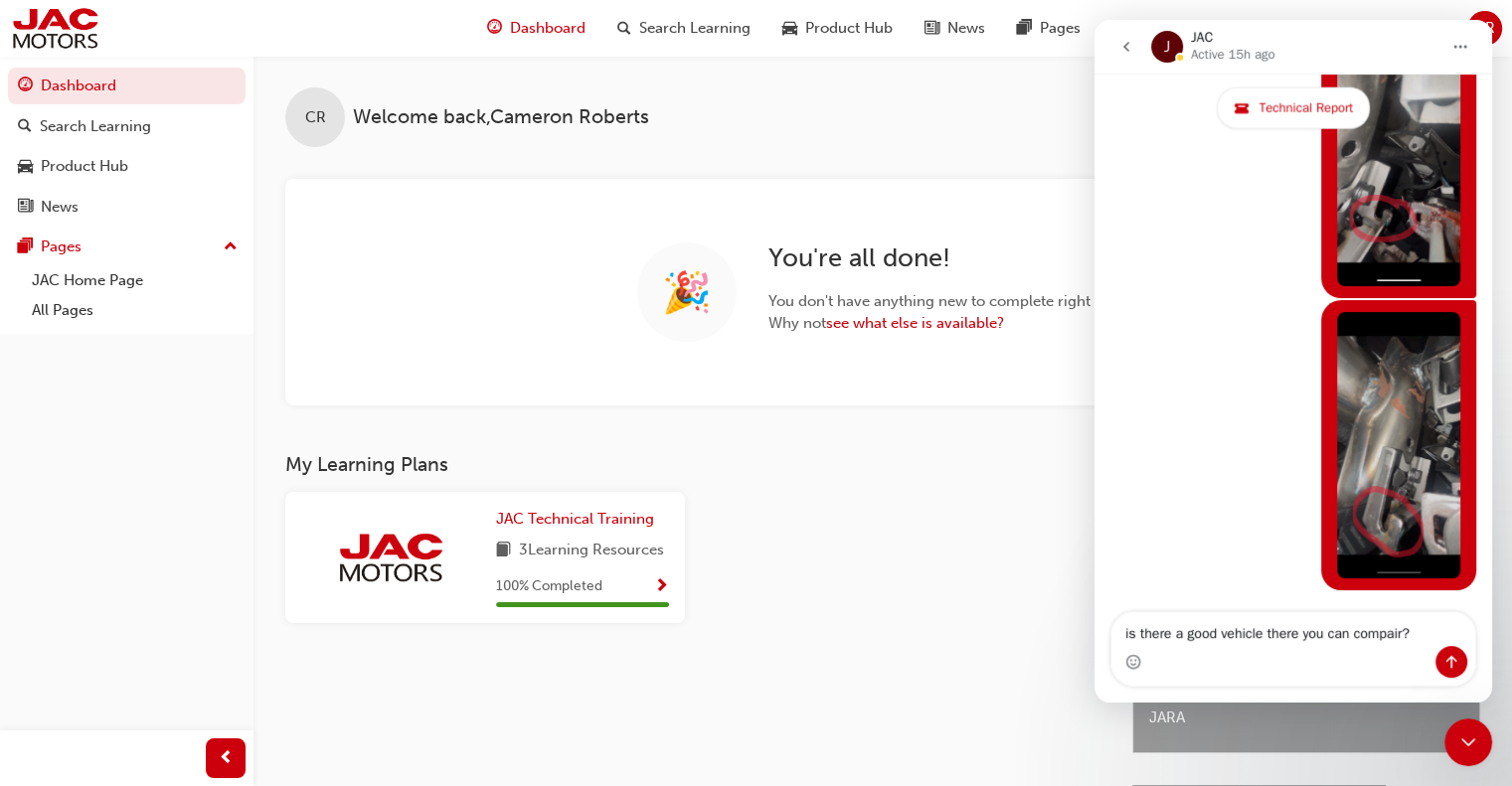 click on "is there a good vehicle there you can compair?" at bounding box center (1293, 629) 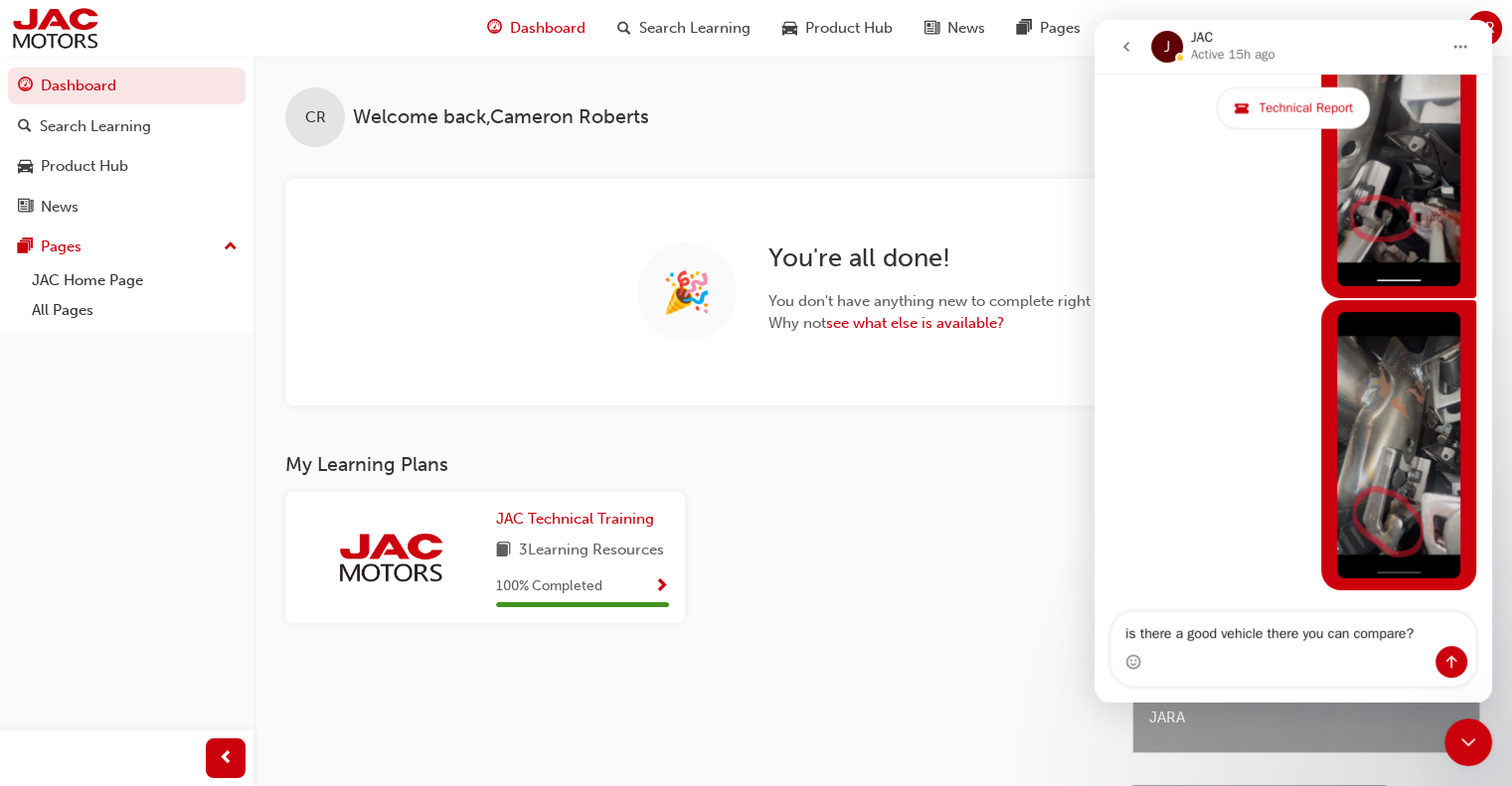 click on "is there a good vehicle there you can compare?" at bounding box center (1293, 629) 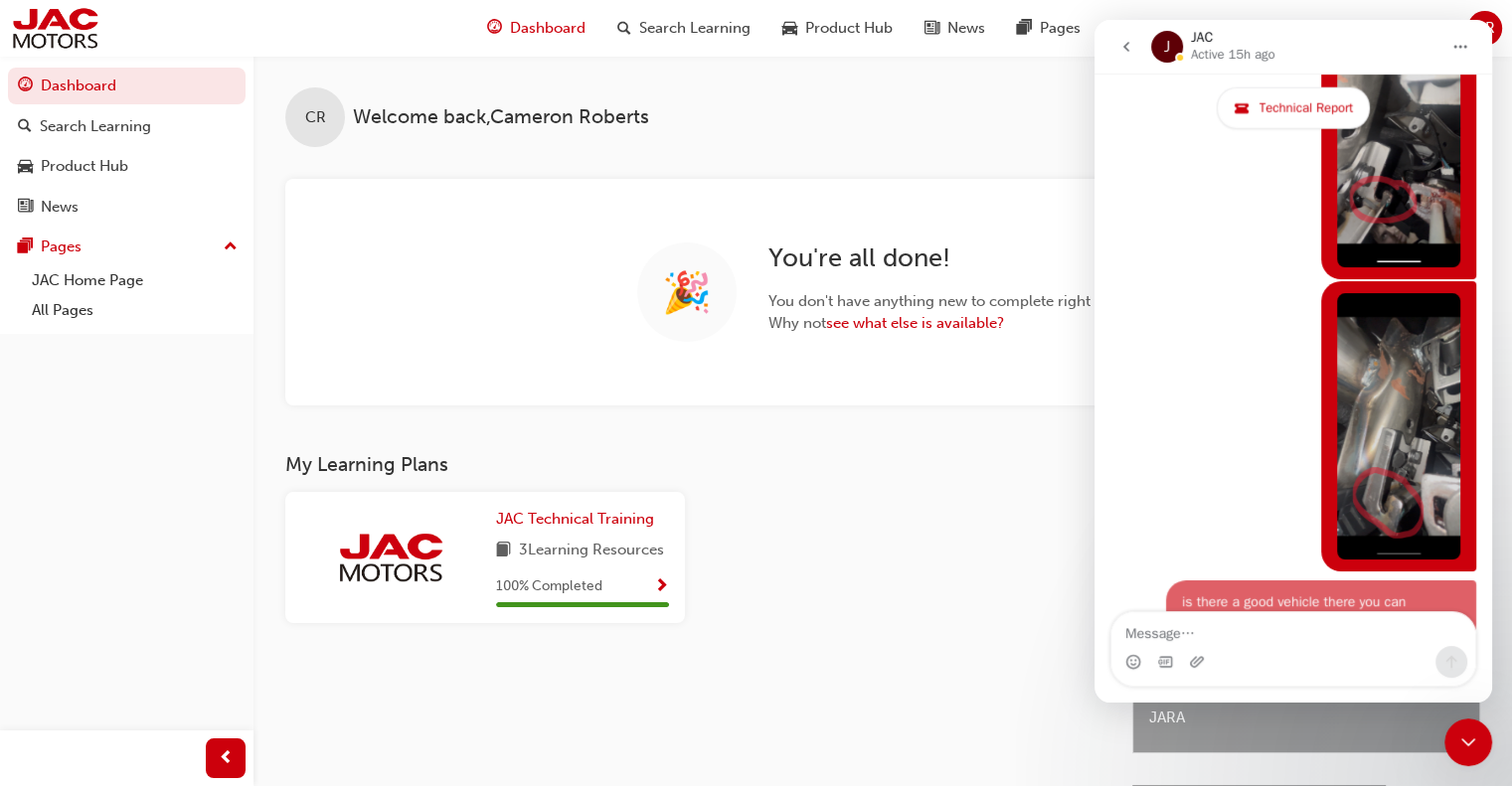 scroll, scrollTop: 4882, scrollLeft: 0, axis: vertical 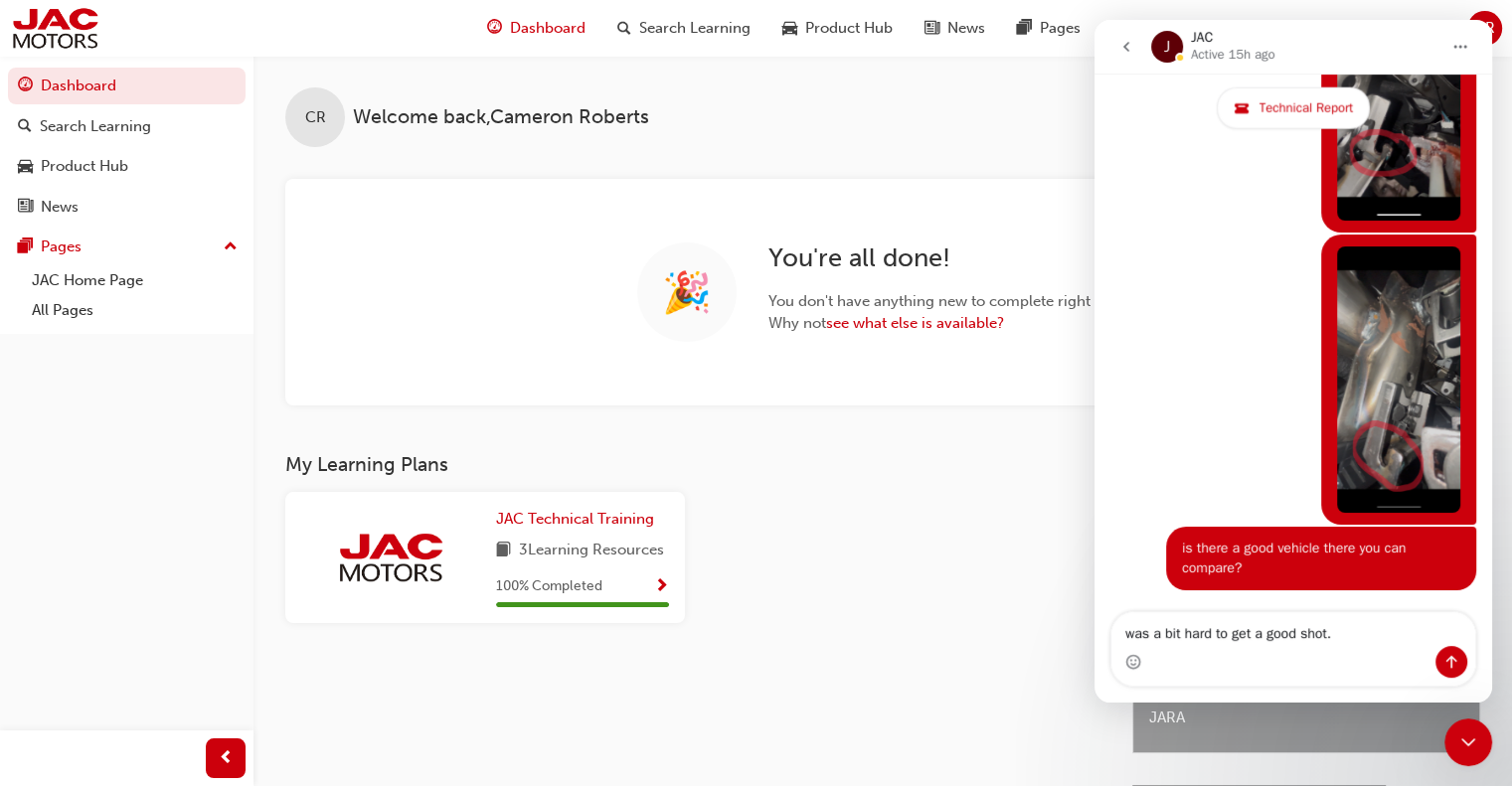 type on "was a bit hard to get a good shot." 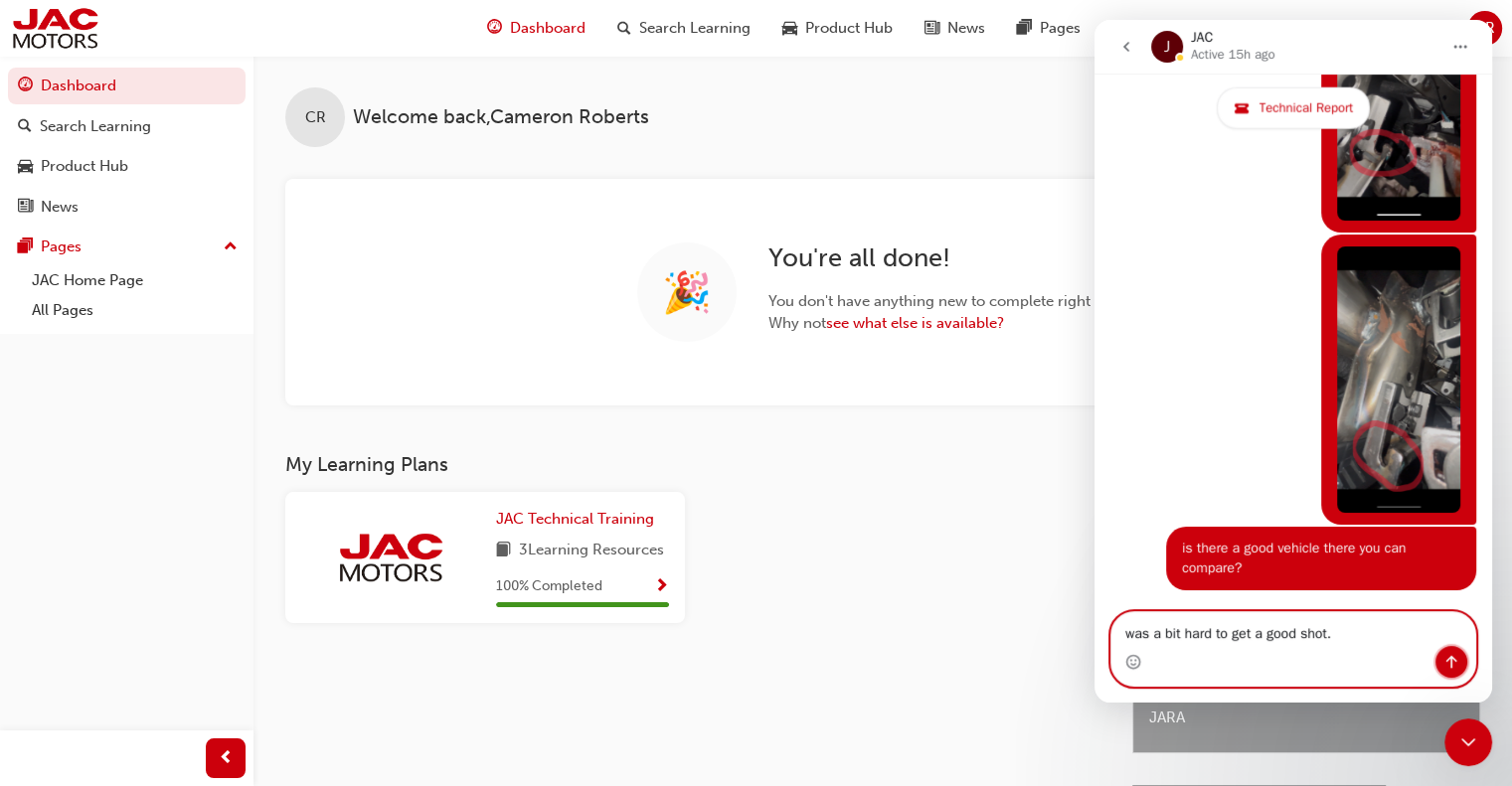 click 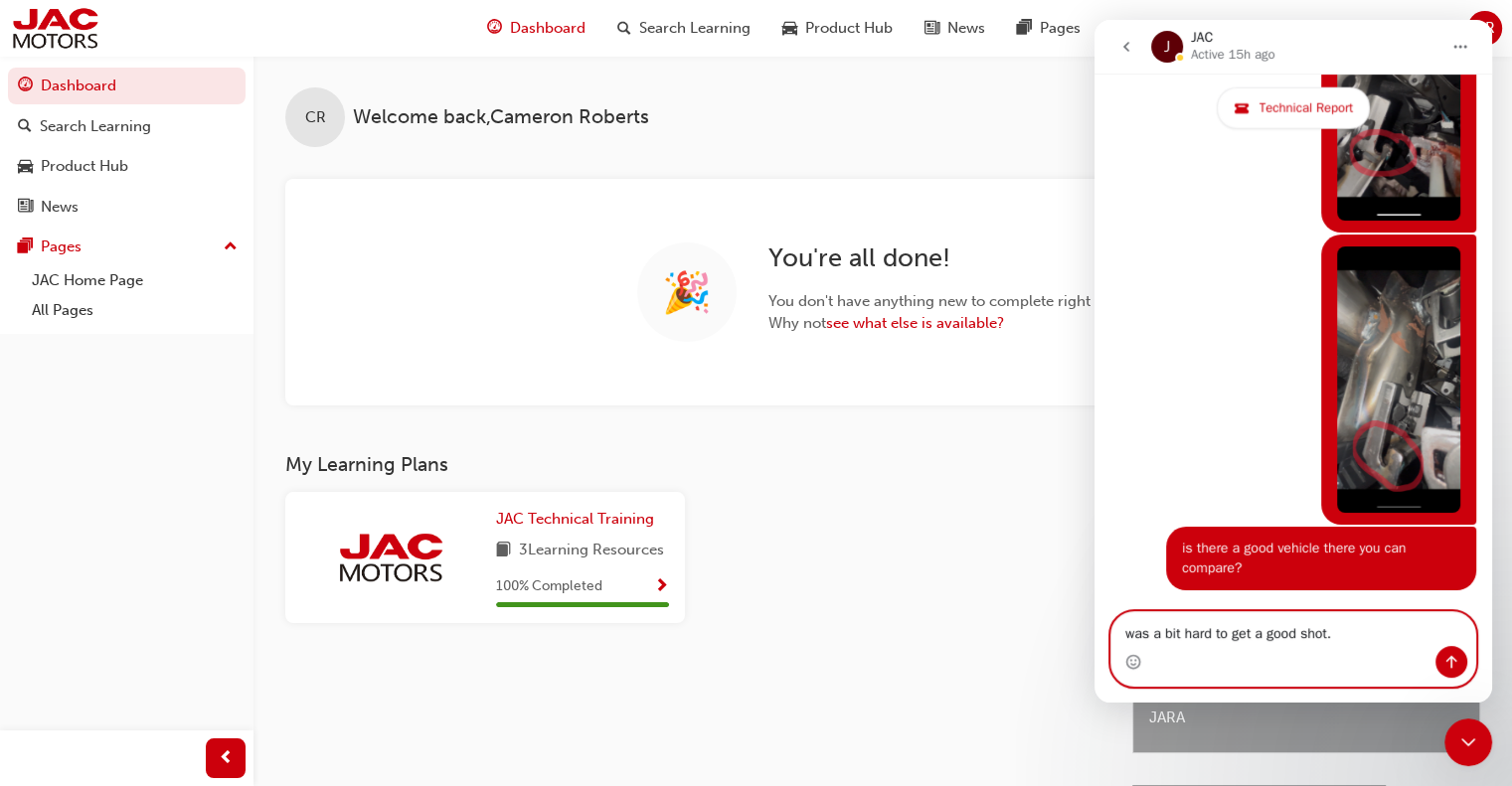 scroll, scrollTop: 4928, scrollLeft: 0, axis: vertical 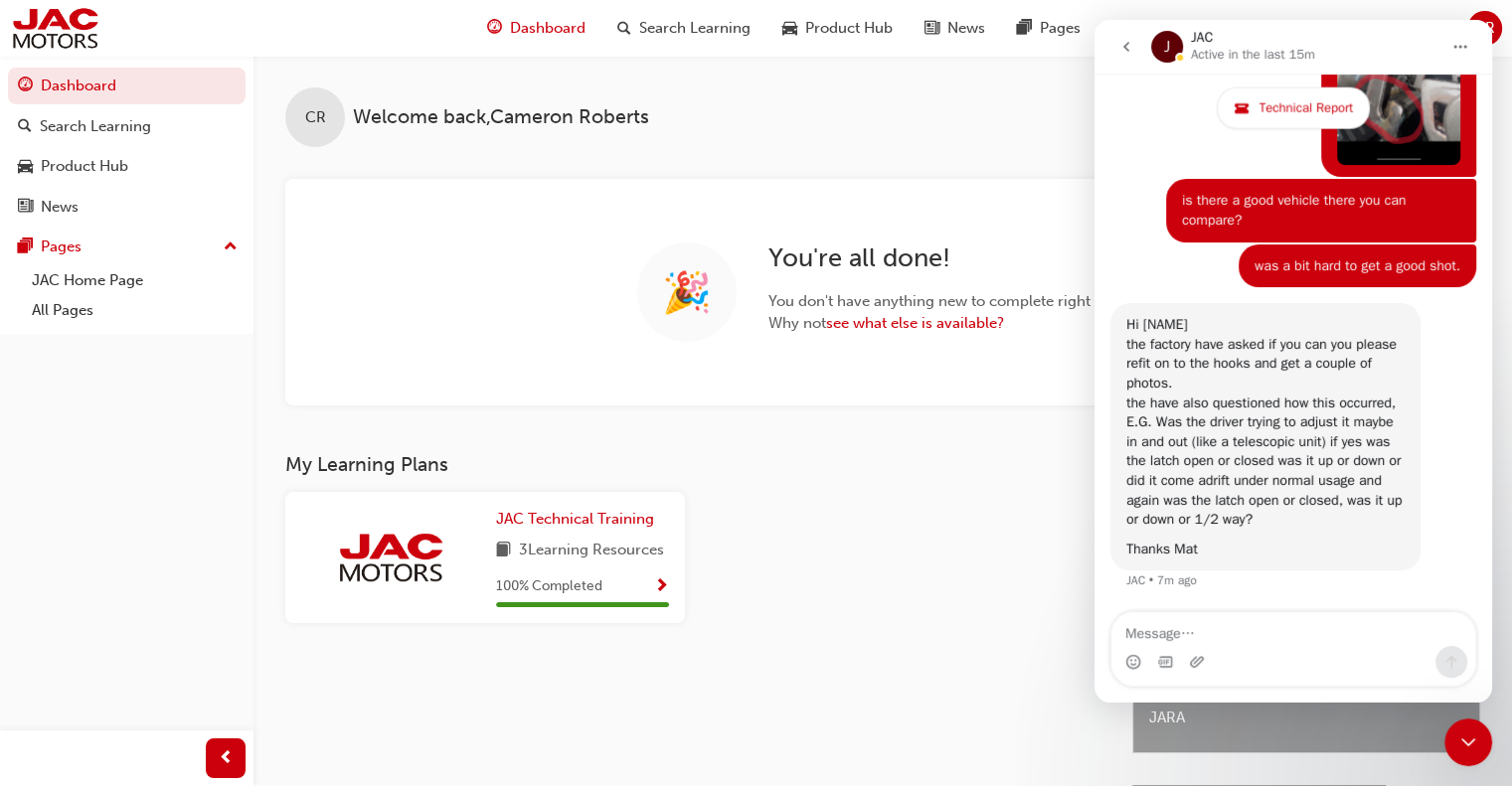 click on "JAC Technical Training 3  Learning Resources 100 % Completed" at bounding box center (693, 565) 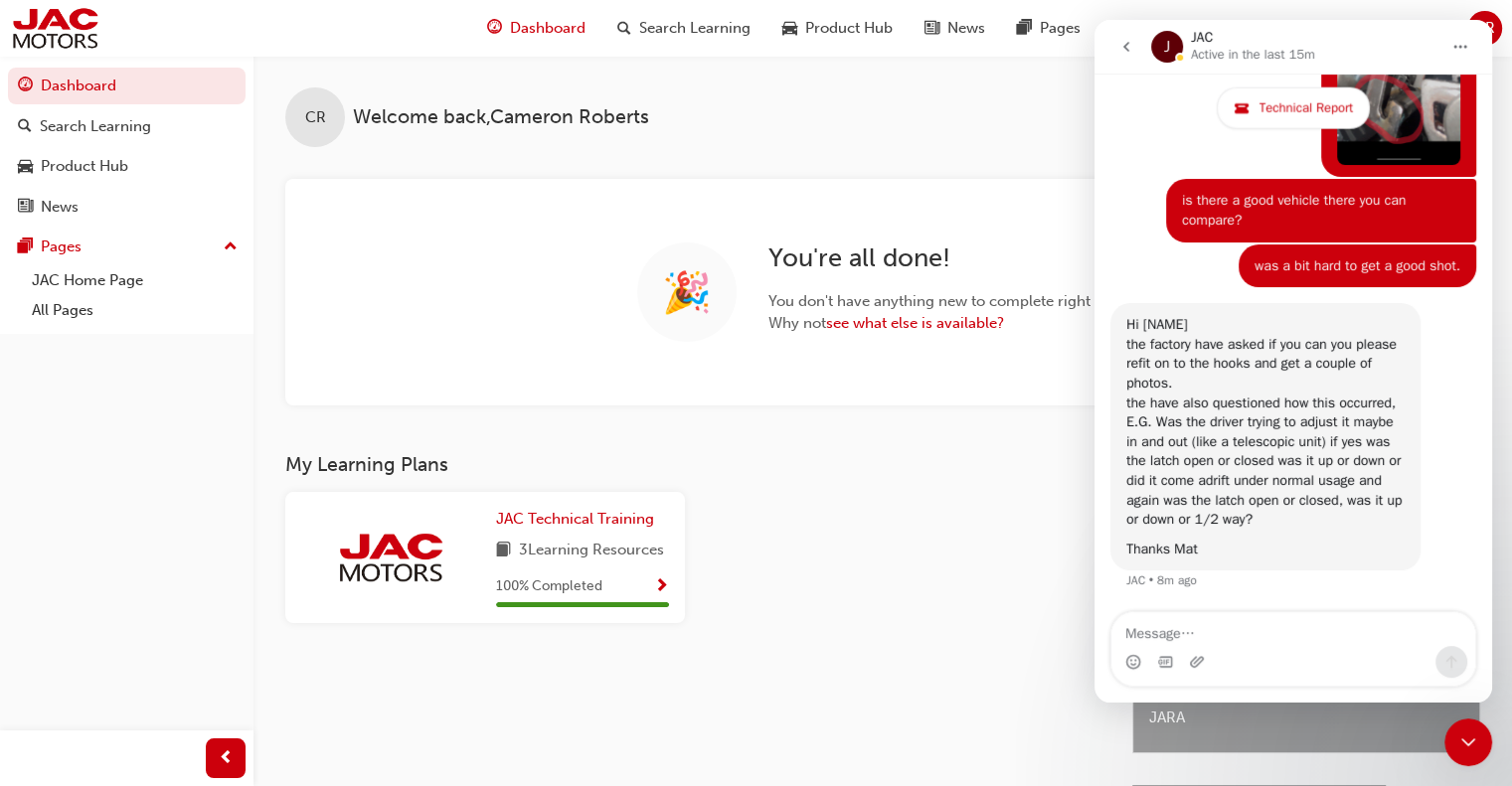 click on "CR Welcome back ,  Cameron   Roberts" at bounding box center [883, 101] 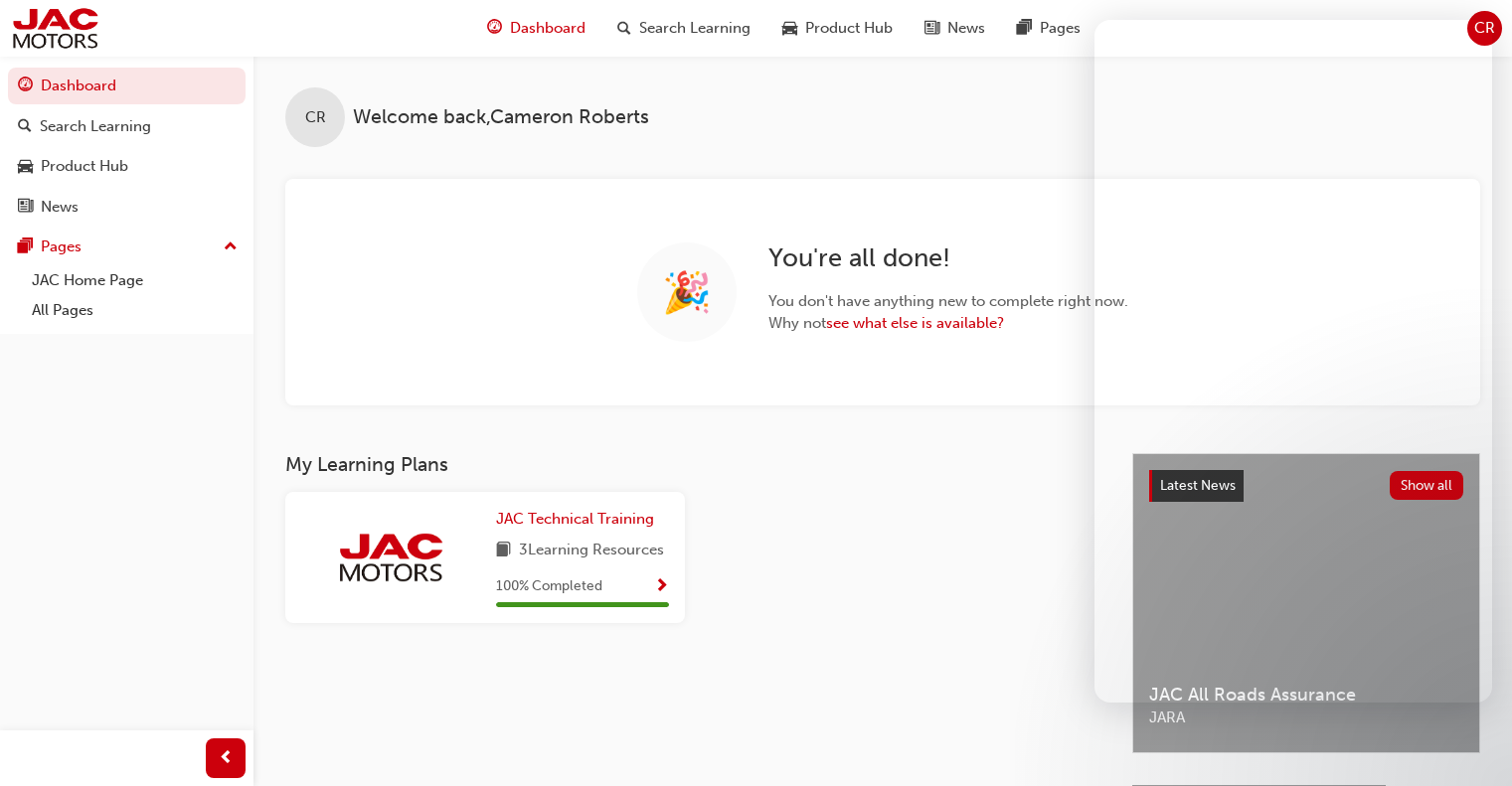 scroll, scrollTop: 0, scrollLeft: 0, axis: both 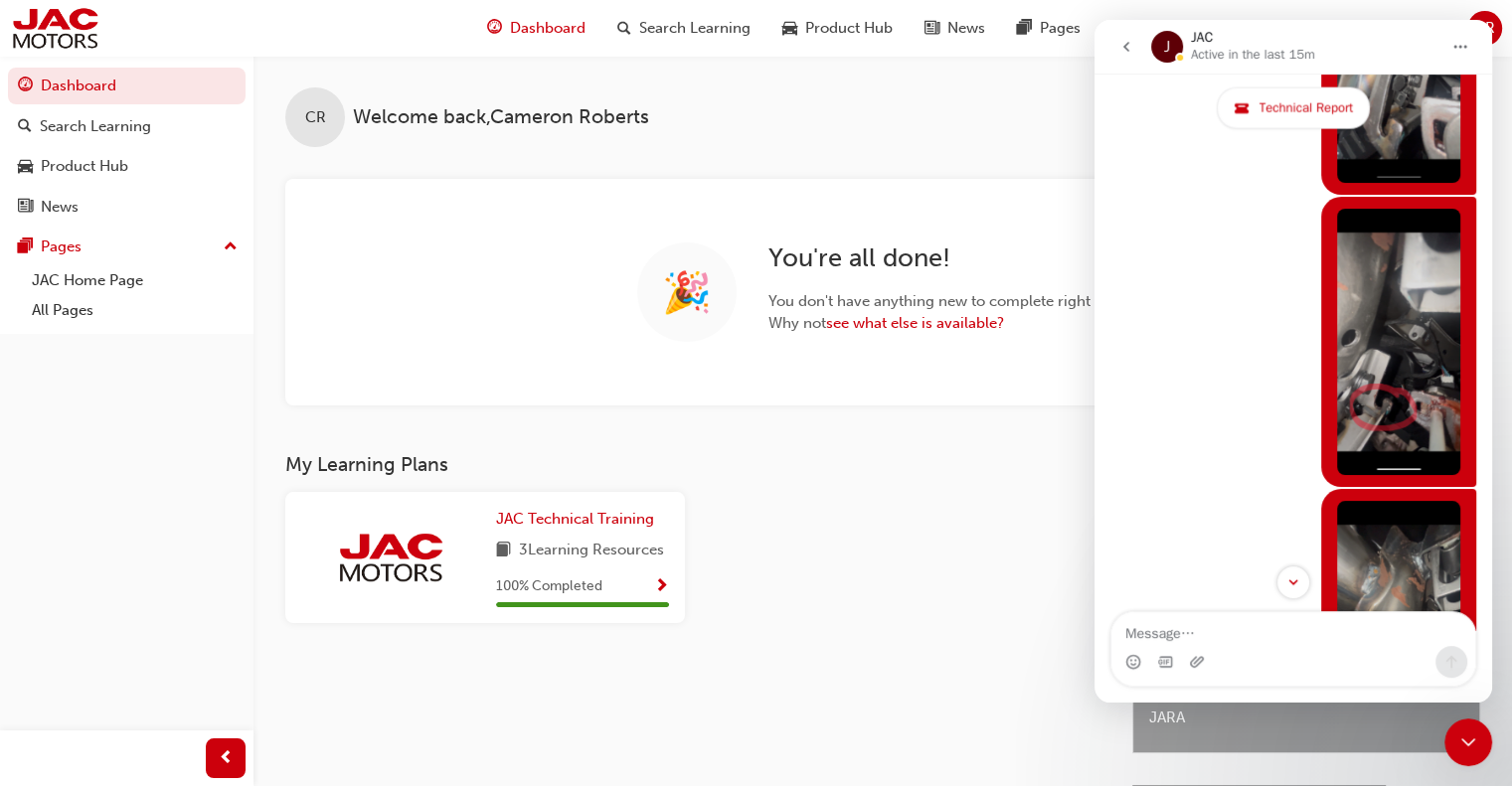 click at bounding box center [1399, 342] 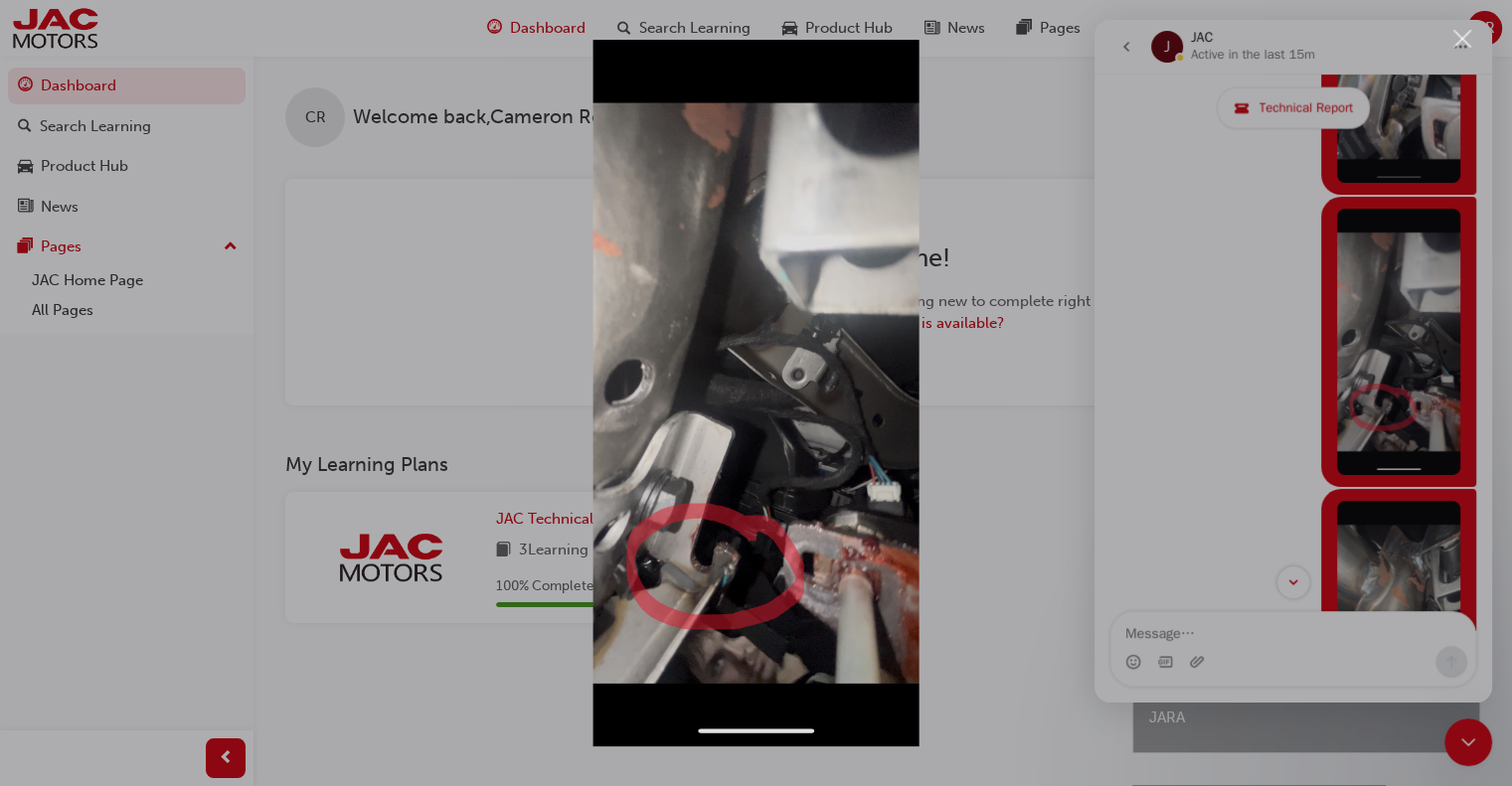 scroll, scrollTop: 0, scrollLeft: 0, axis: both 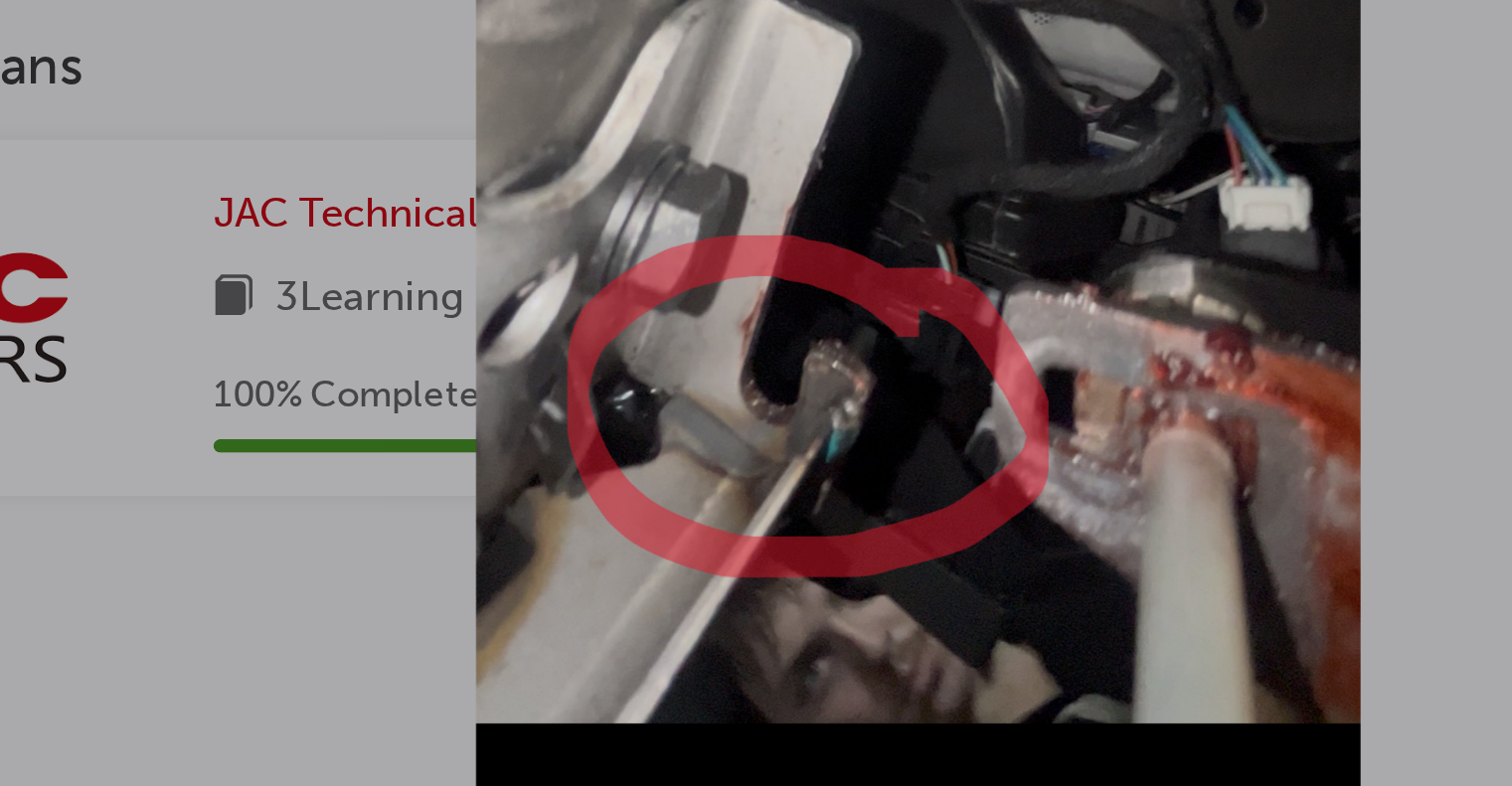 click at bounding box center [-377, -737] 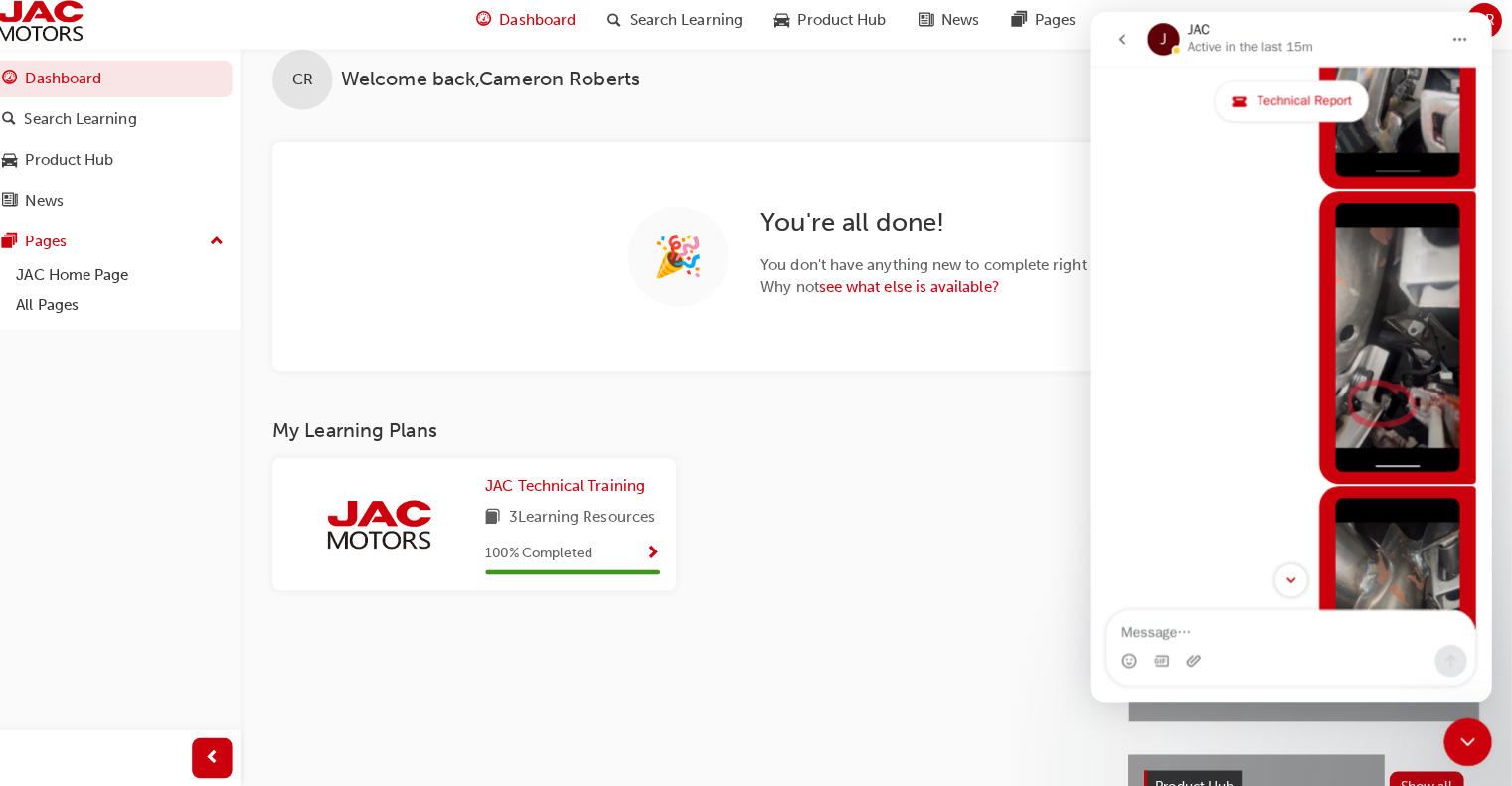 scroll, scrollTop: 36, scrollLeft: 0, axis: vertical 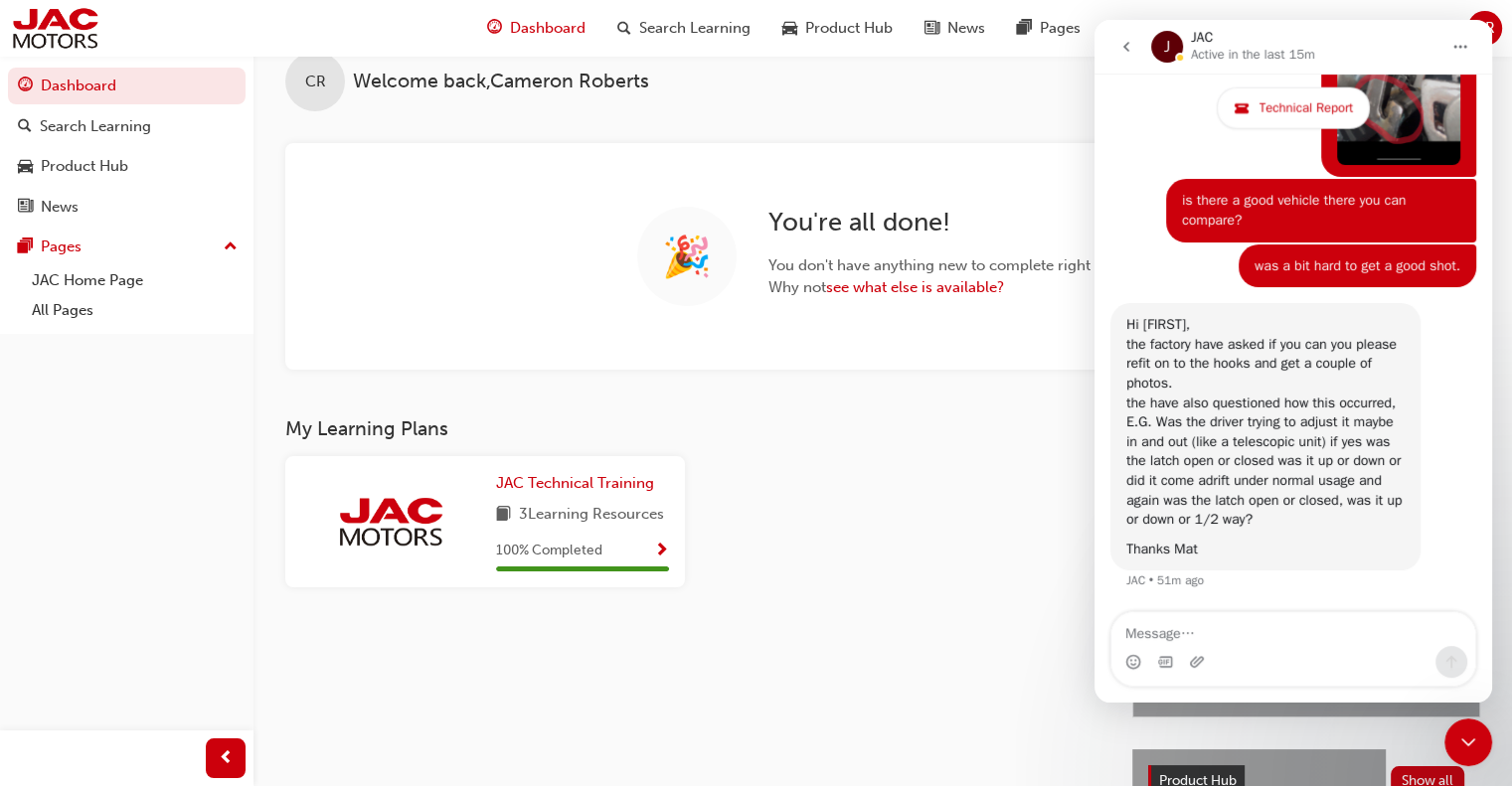 click on "JAC Technical Training 3  Learning Resources 100 % Completed" at bounding box center (693, 530) 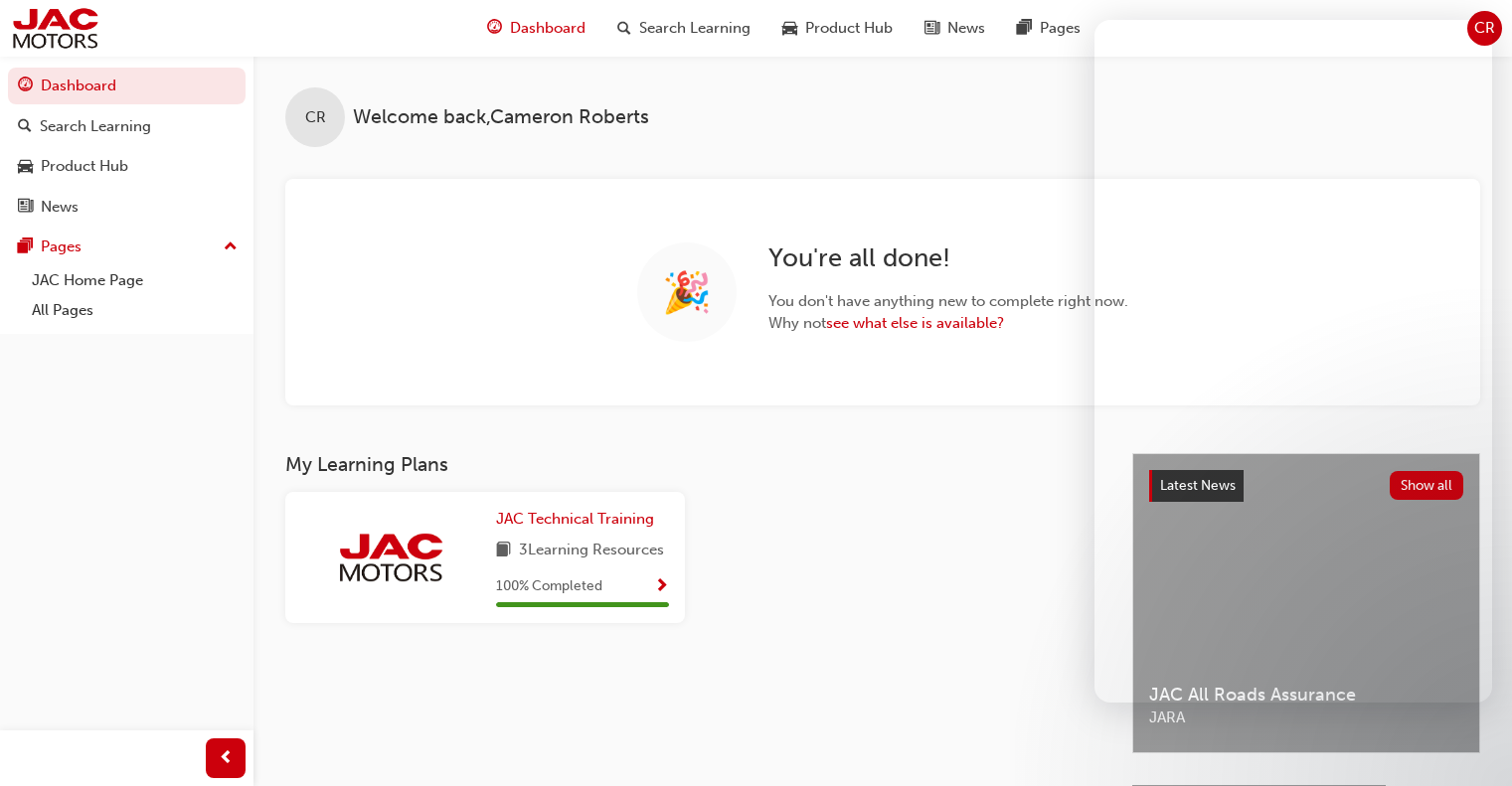 scroll, scrollTop: 36, scrollLeft: 0, axis: vertical 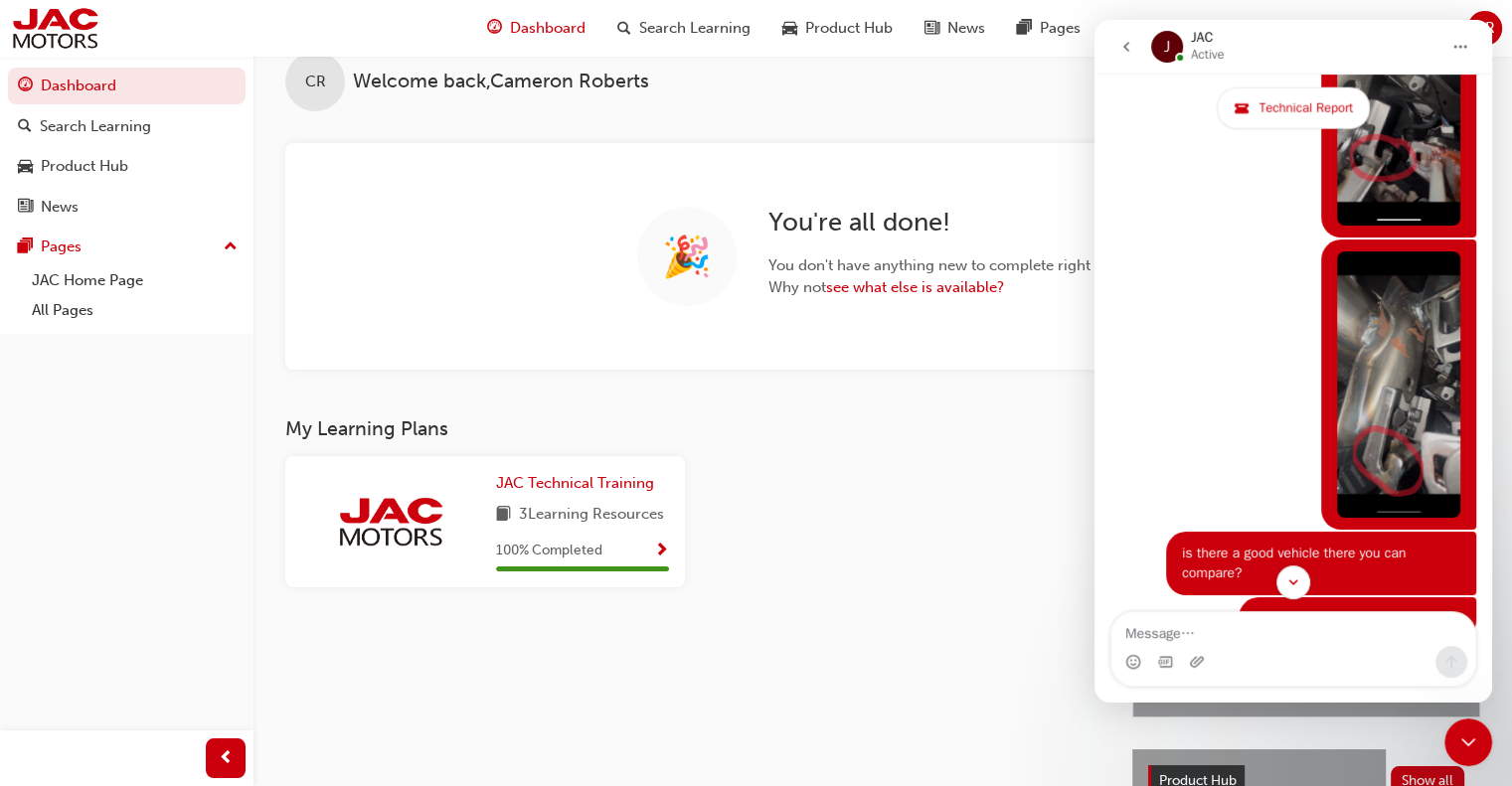 click at bounding box center (1399, 385) 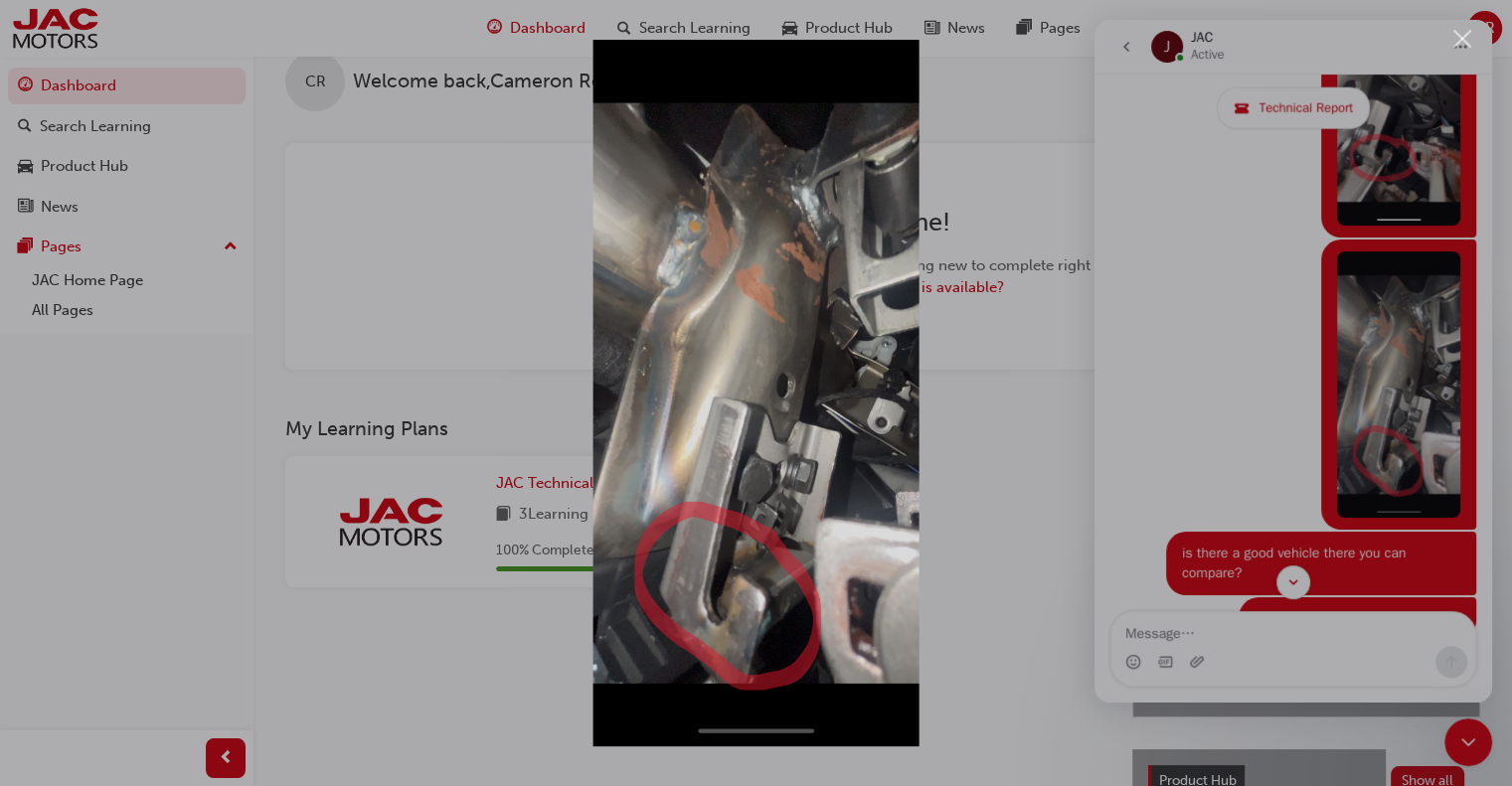 scroll, scrollTop: 0, scrollLeft: 0, axis: both 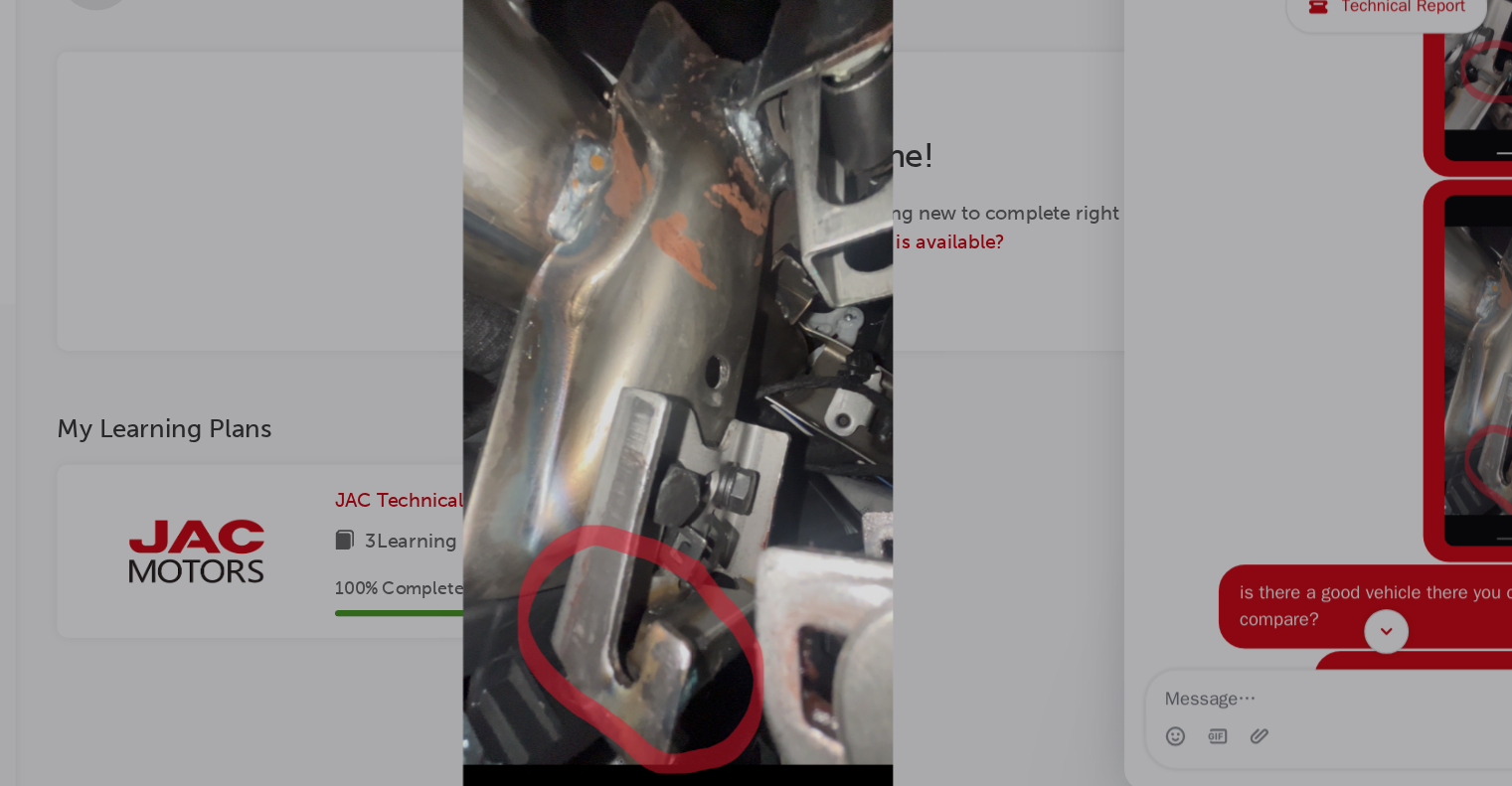 click at bounding box center (437, 256) 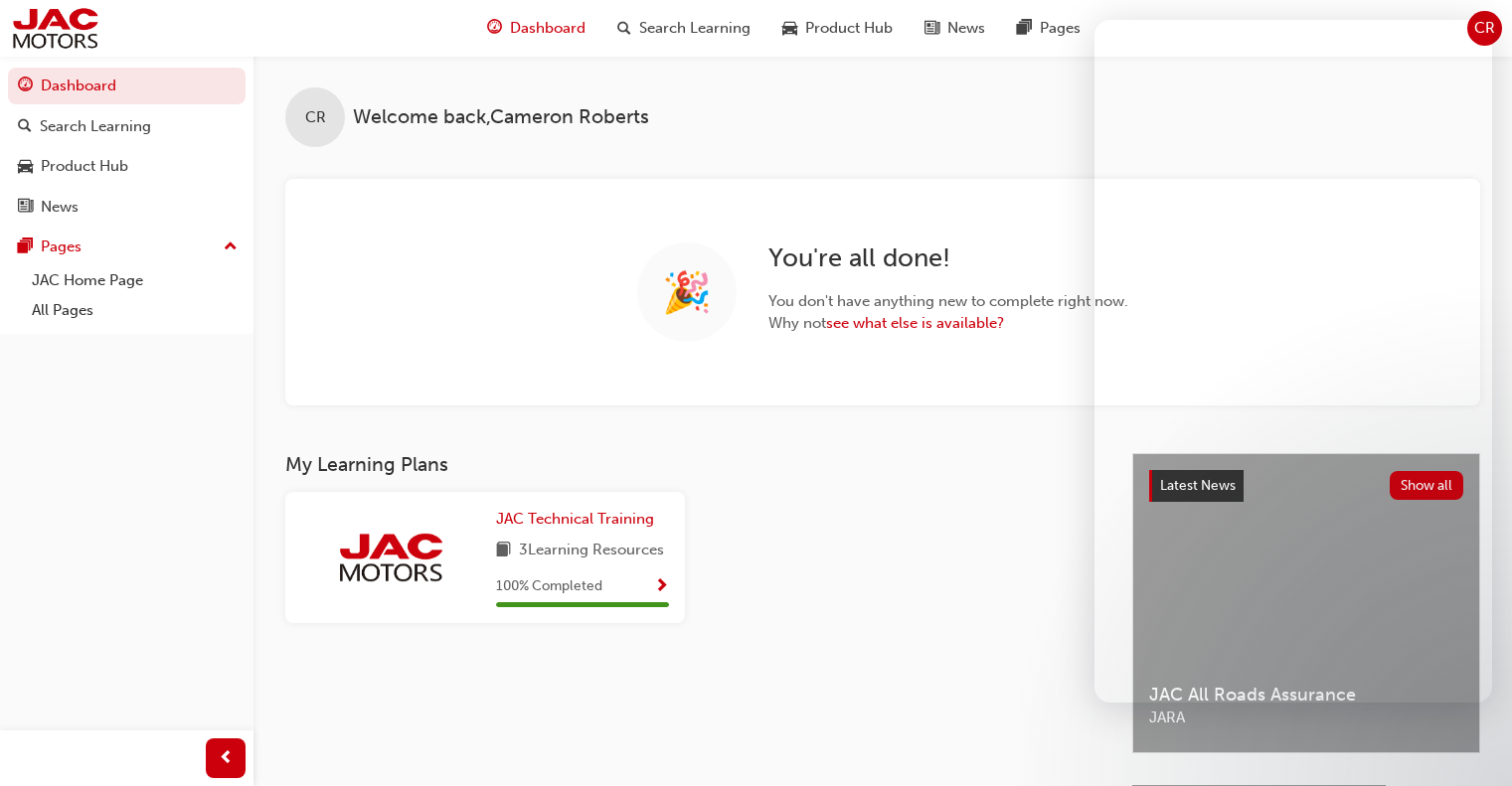 scroll, scrollTop: 36, scrollLeft: 0, axis: vertical 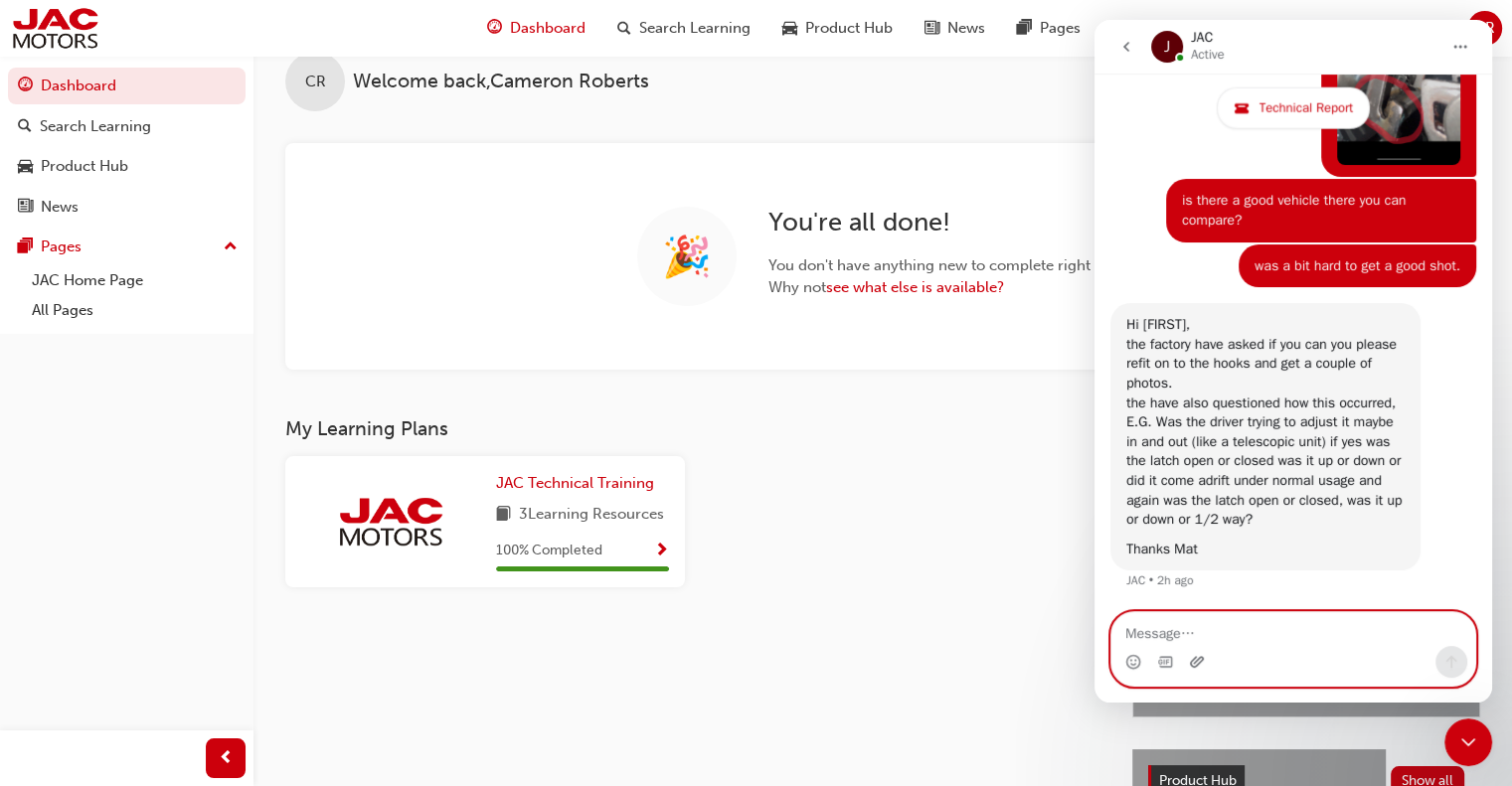 click 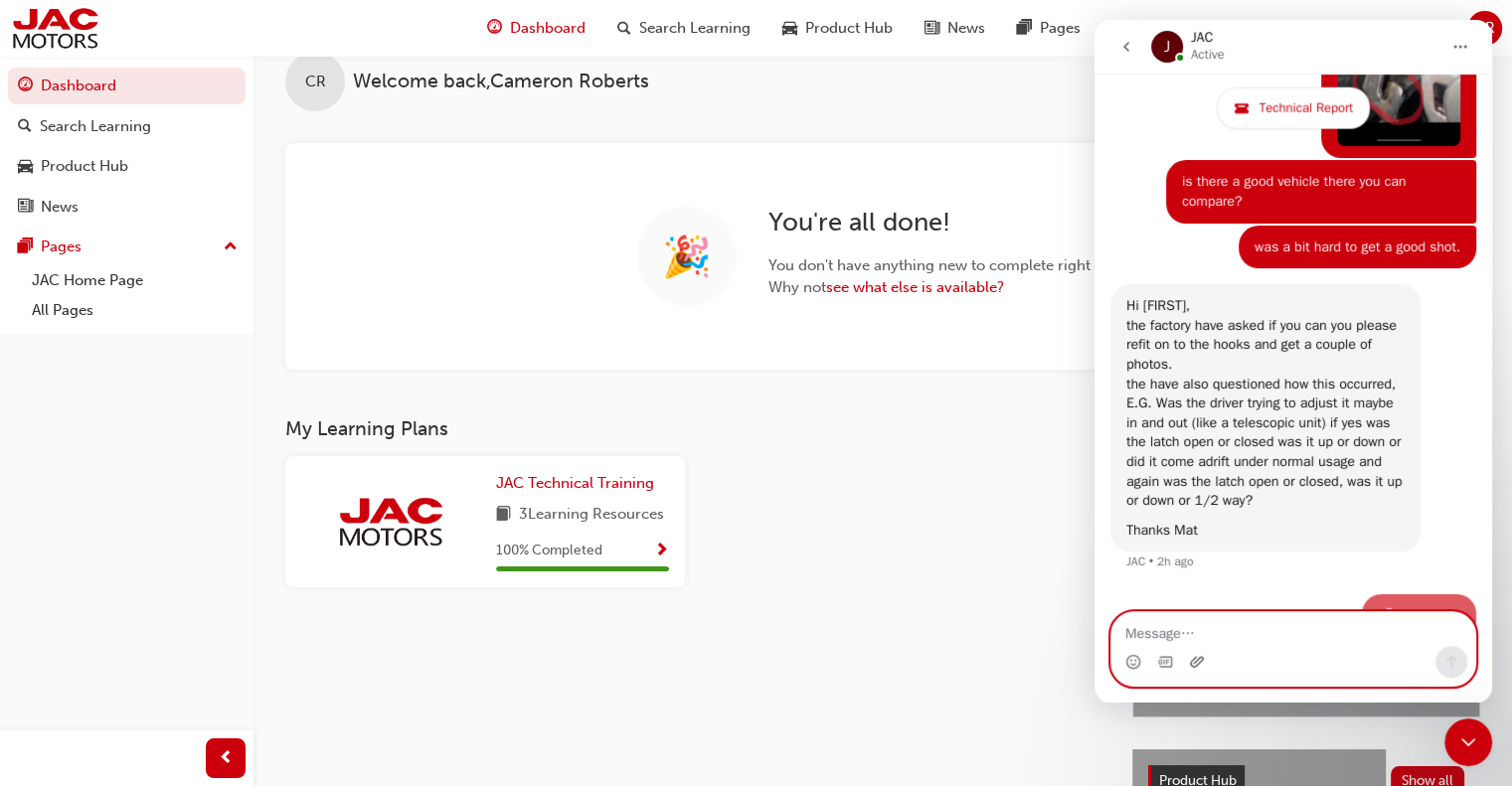scroll, scrollTop: 5272, scrollLeft: 0, axis: vertical 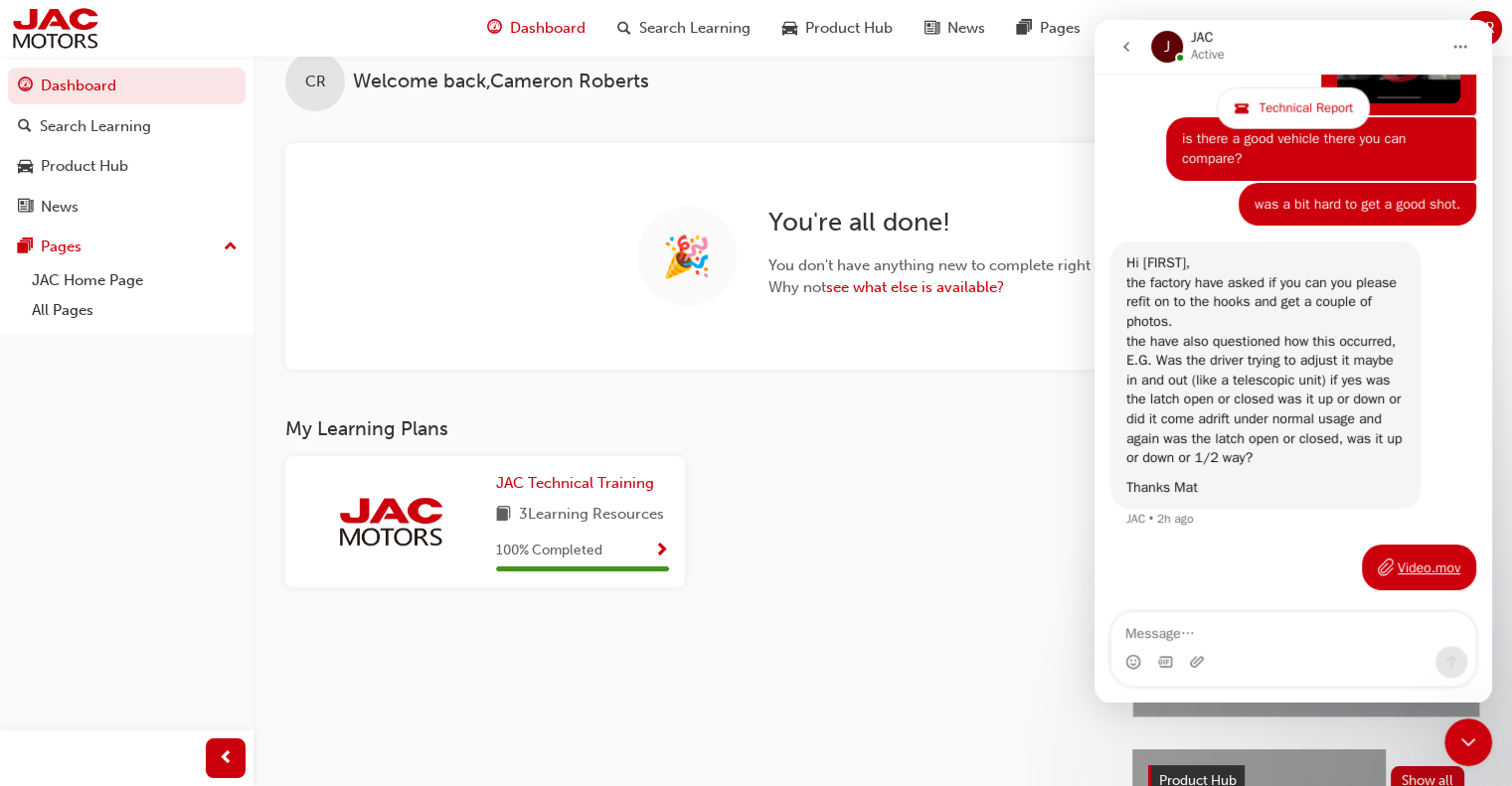 click on "Video.mov" at bounding box center [1428, 567] 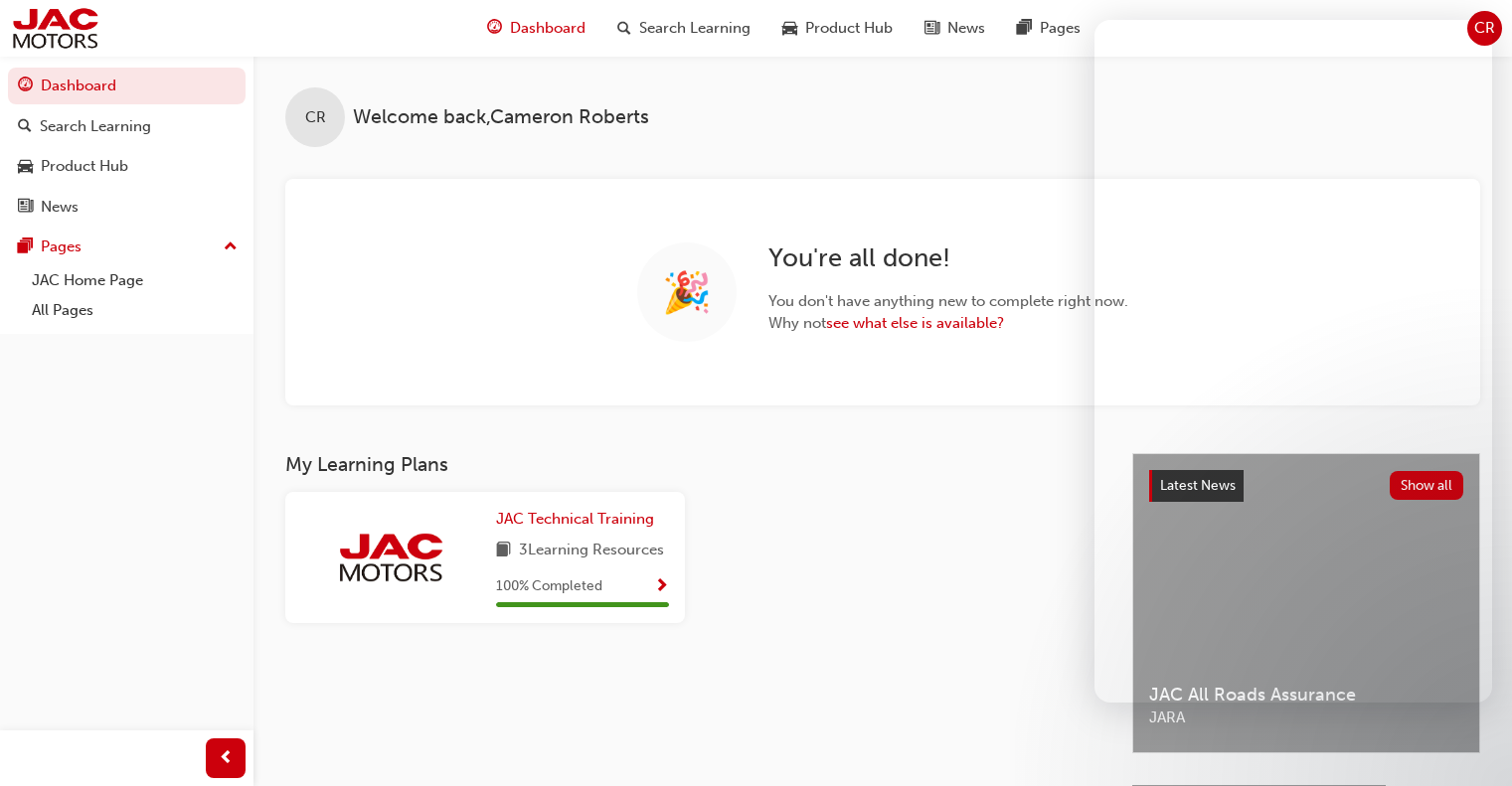 scroll, scrollTop: 36, scrollLeft: 0, axis: vertical 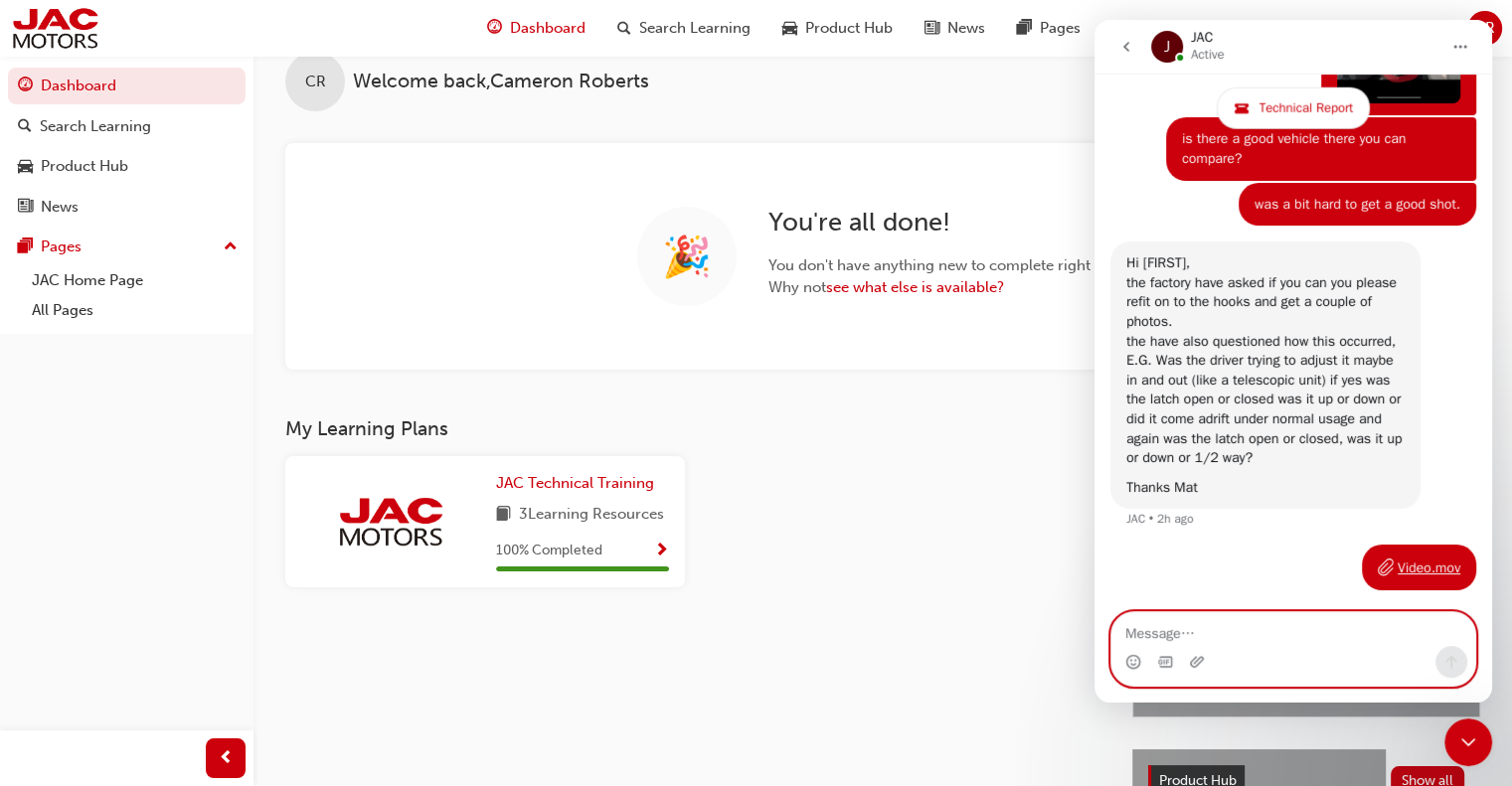 click at bounding box center (1293, 629) 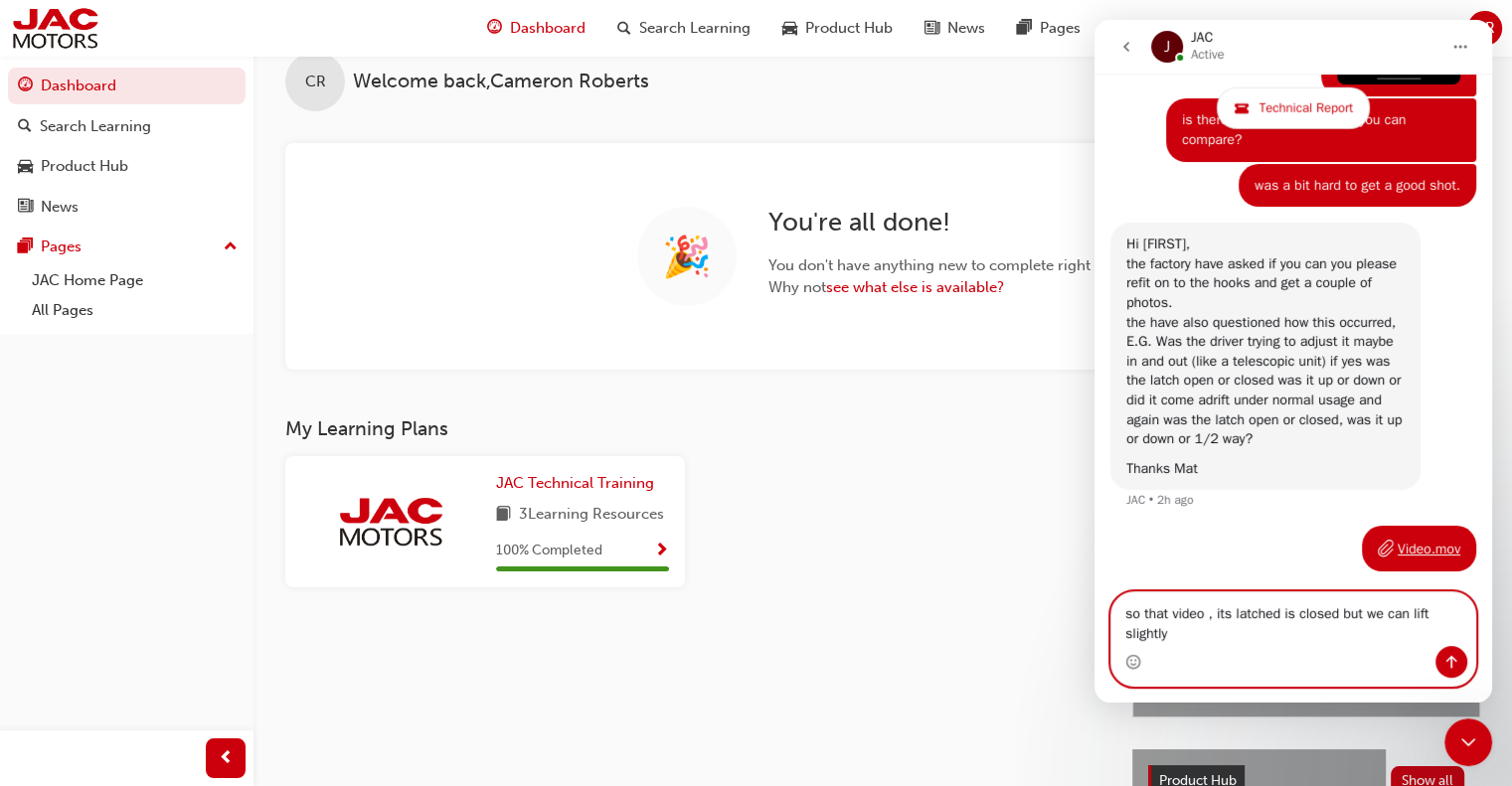 scroll, scrollTop: 5292, scrollLeft: 0, axis: vertical 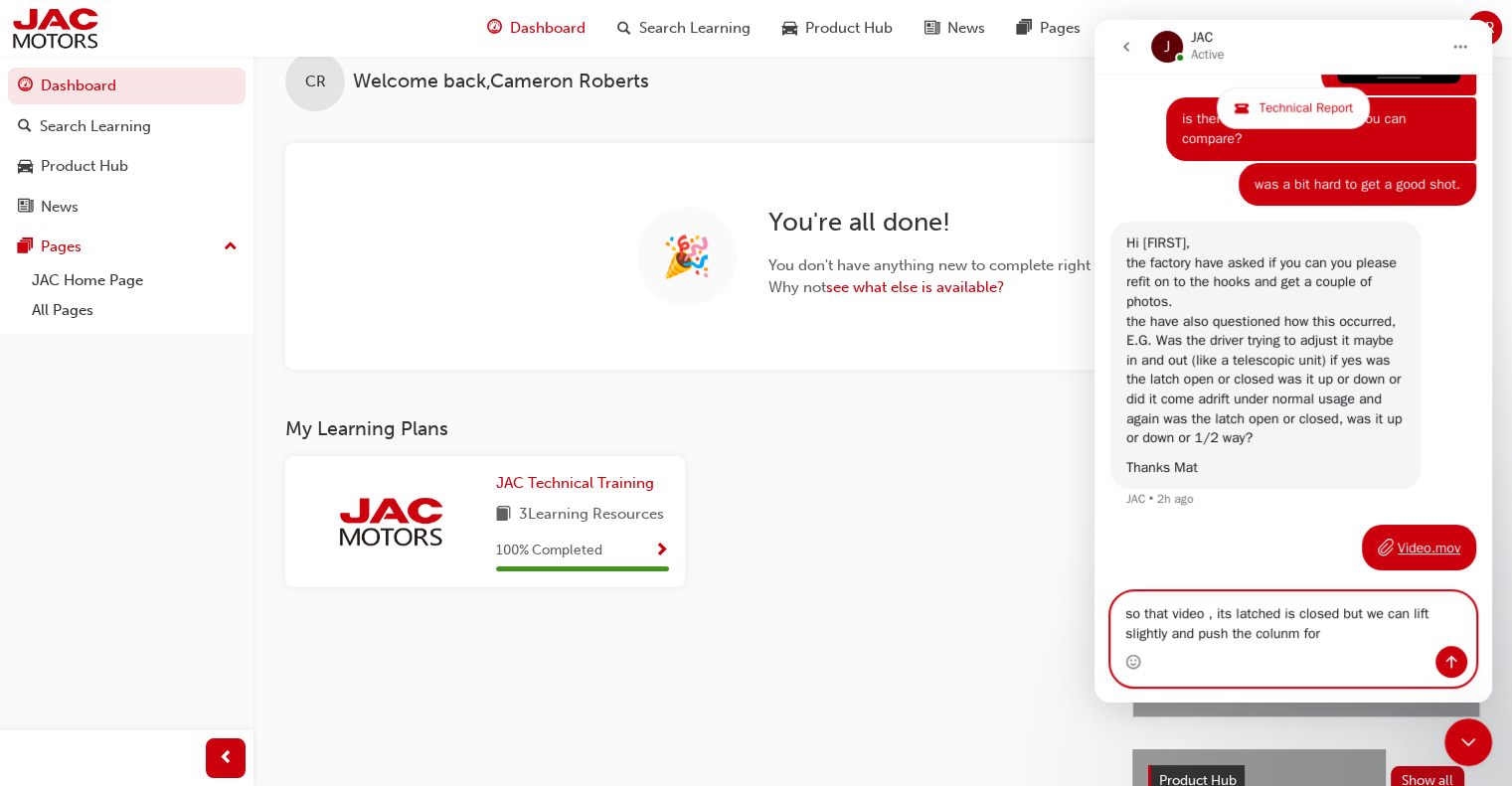 type on "so that video , its latched is closed but we can lift slightly and push the colunm forw" 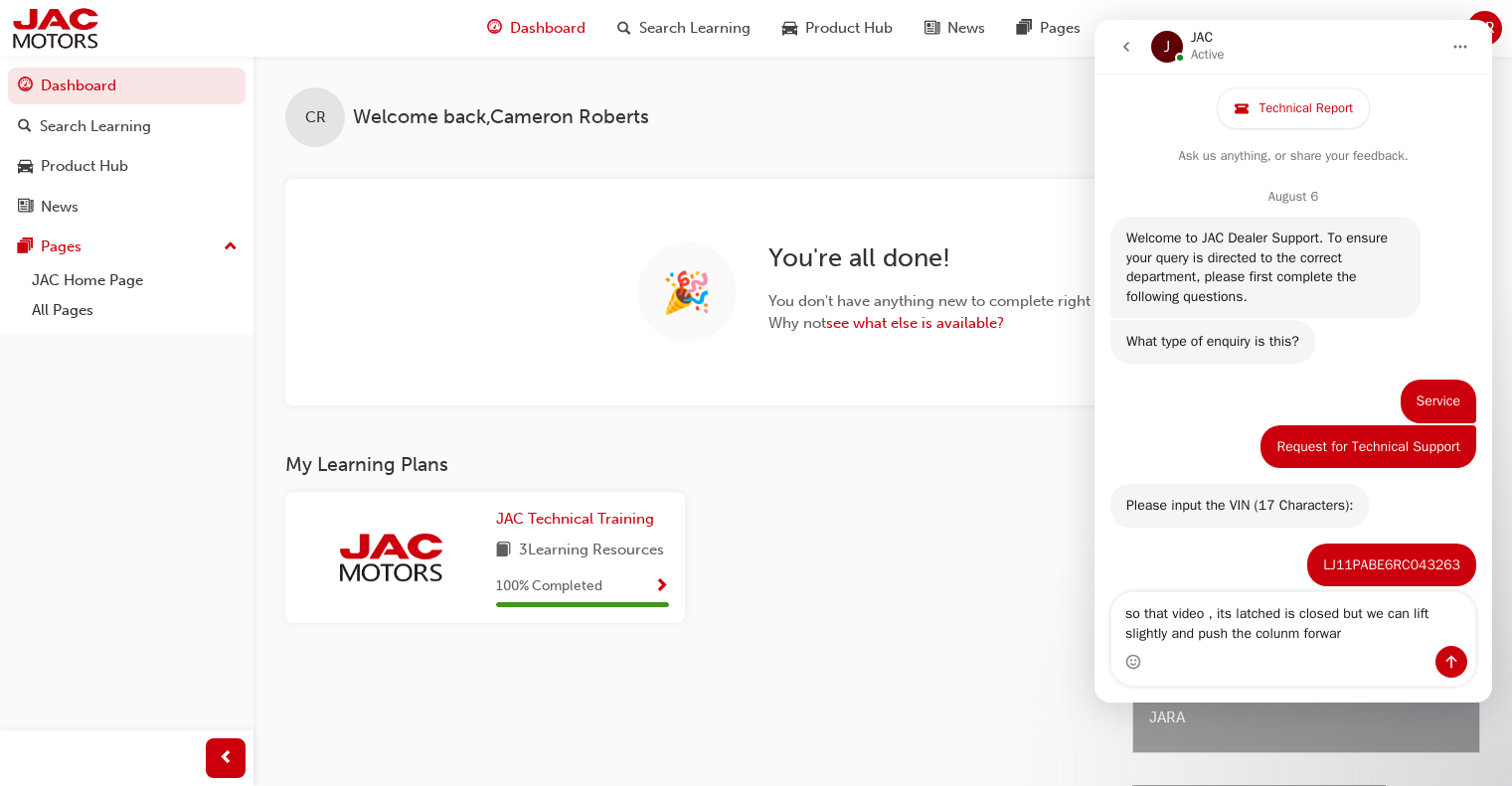 scroll, scrollTop: 36, scrollLeft: 0, axis: vertical 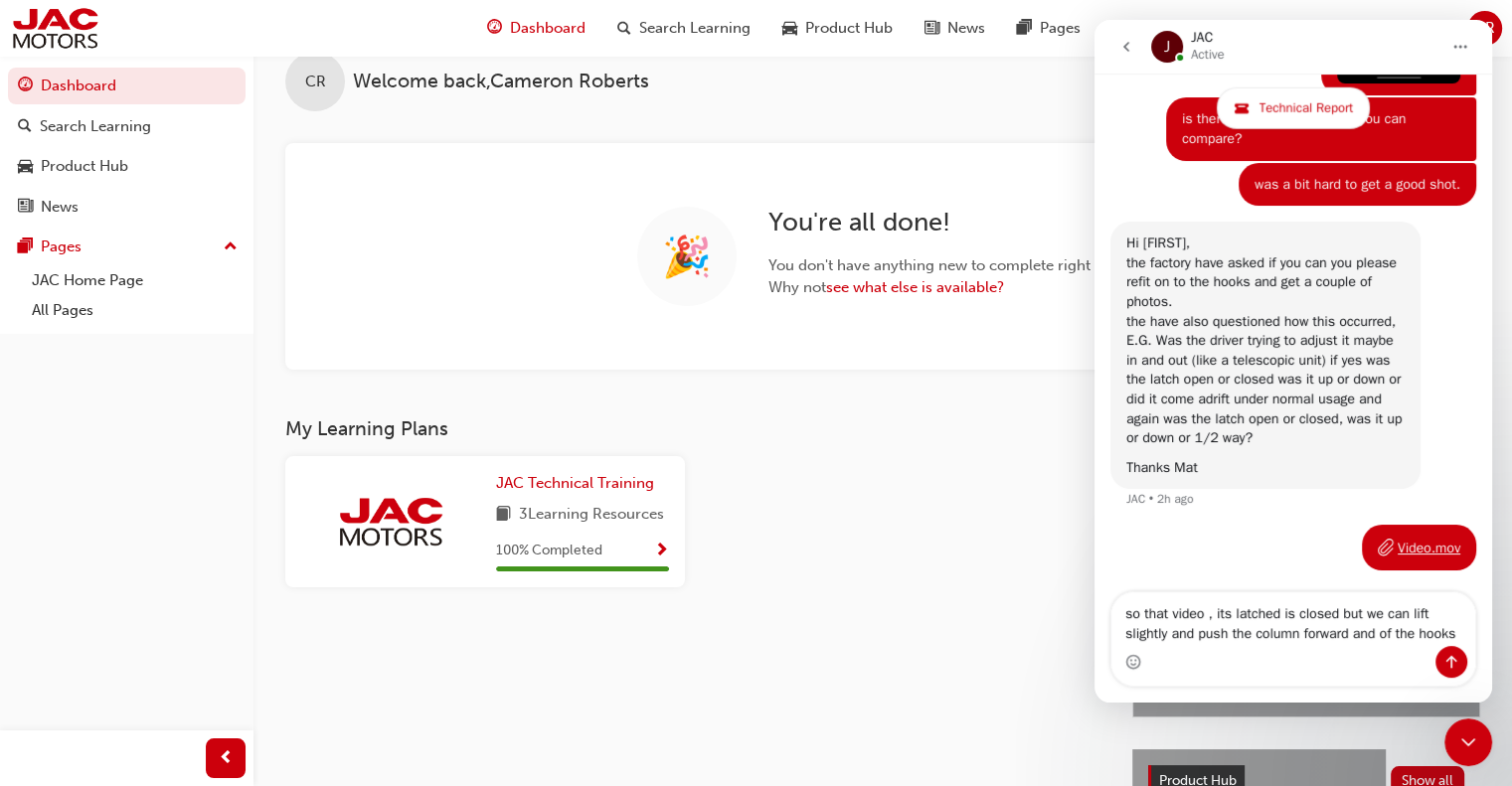 type on "so that video , its latched is closed but we can lift slightly and push the column forward and of the hooks" 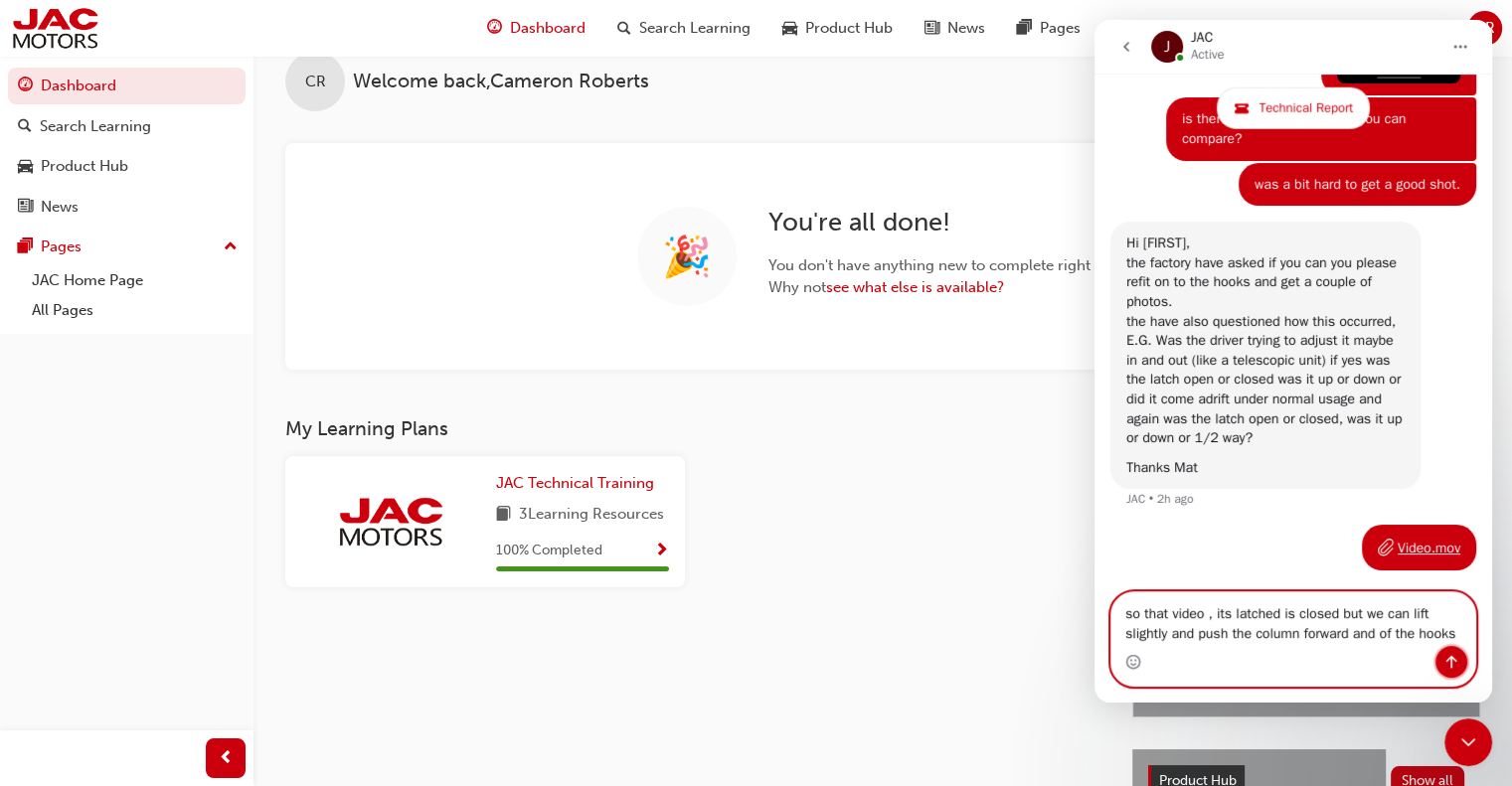 click 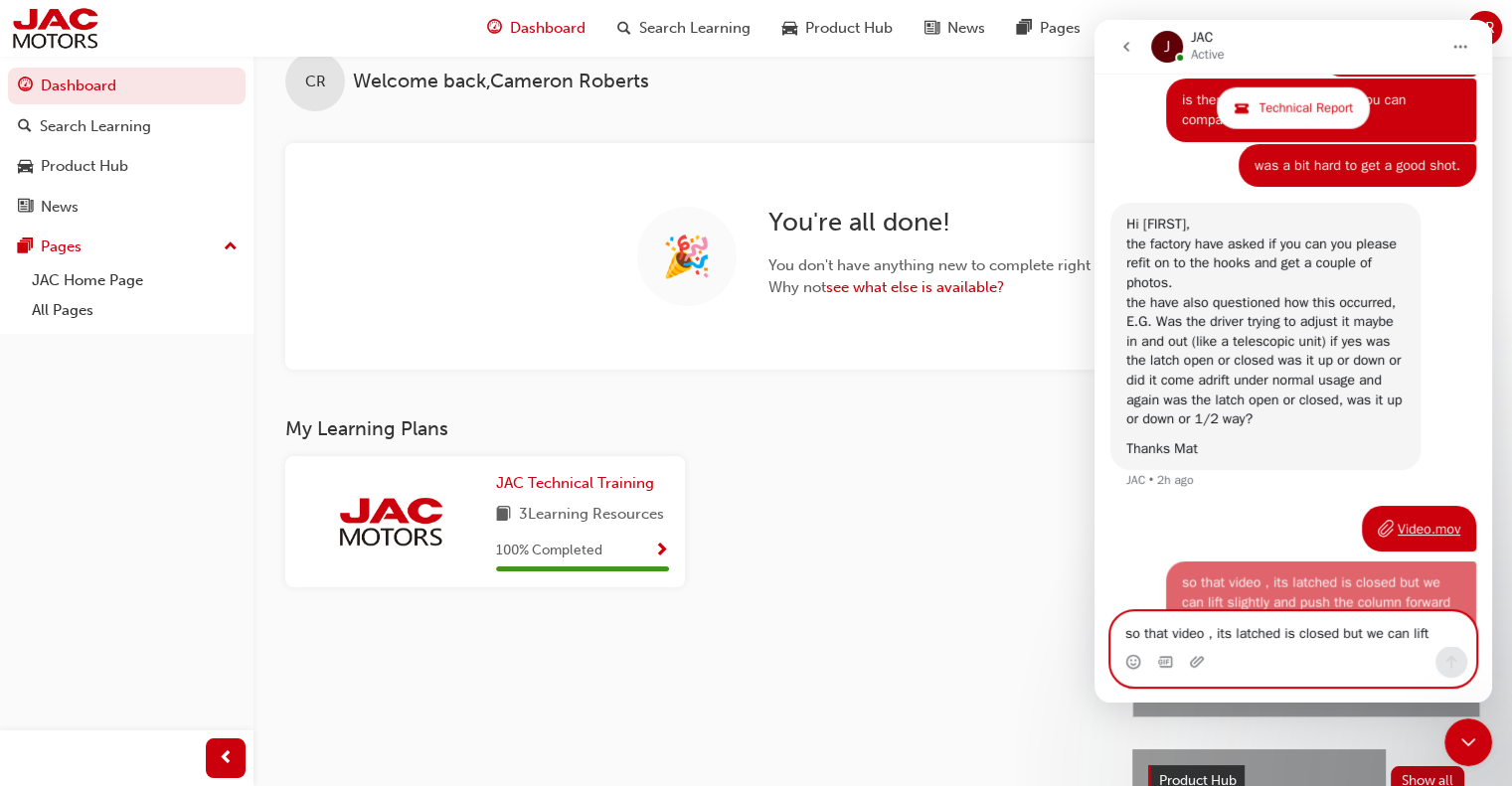 scroll, scrollTop: 5357, scrollLeft: 0, axis: vertical 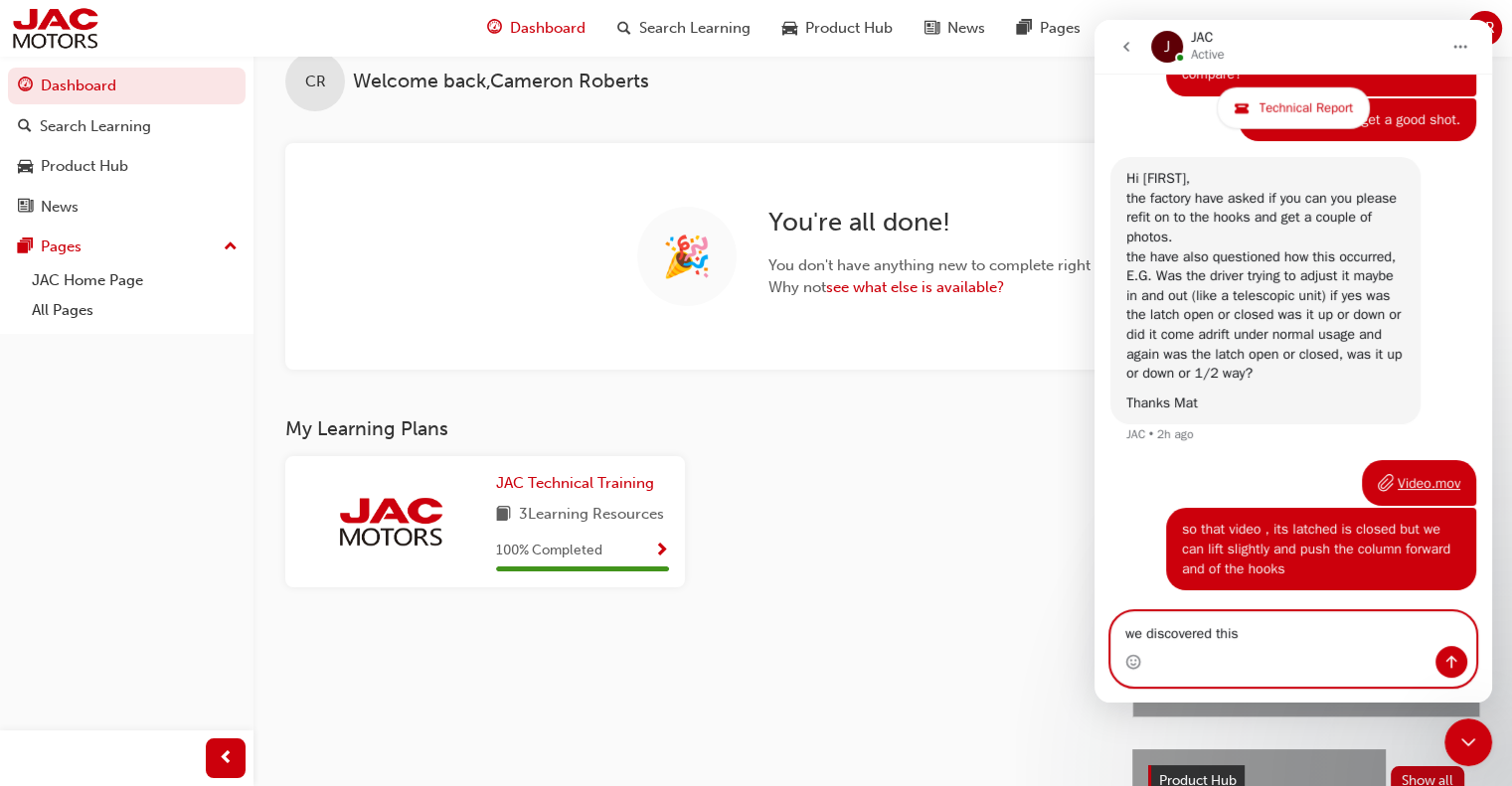 click on "we discovered this" at bounding box center (1293, 629) 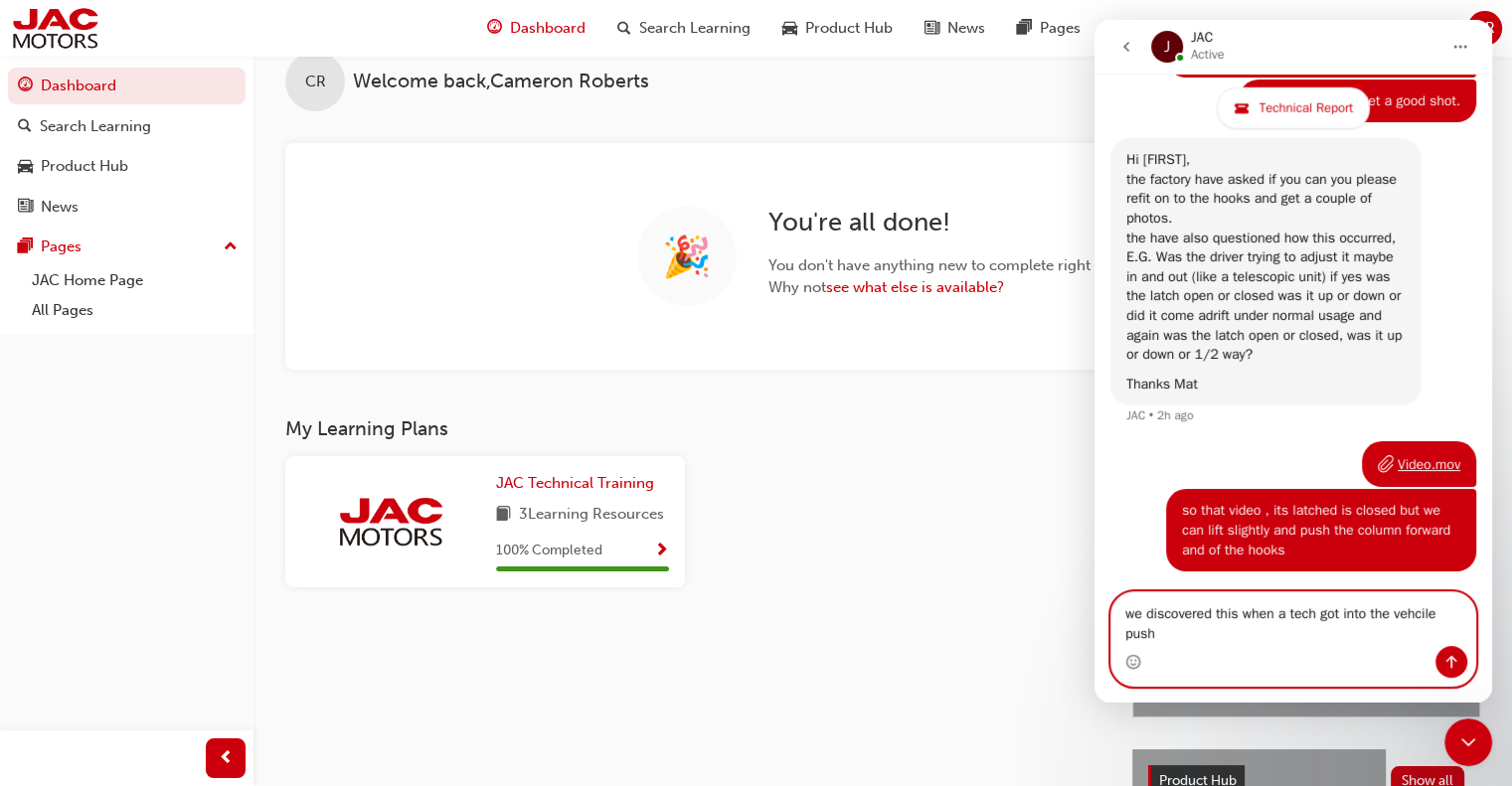 scroll, scrollTop: 5377, scrollLeft: 0, axis: vertical 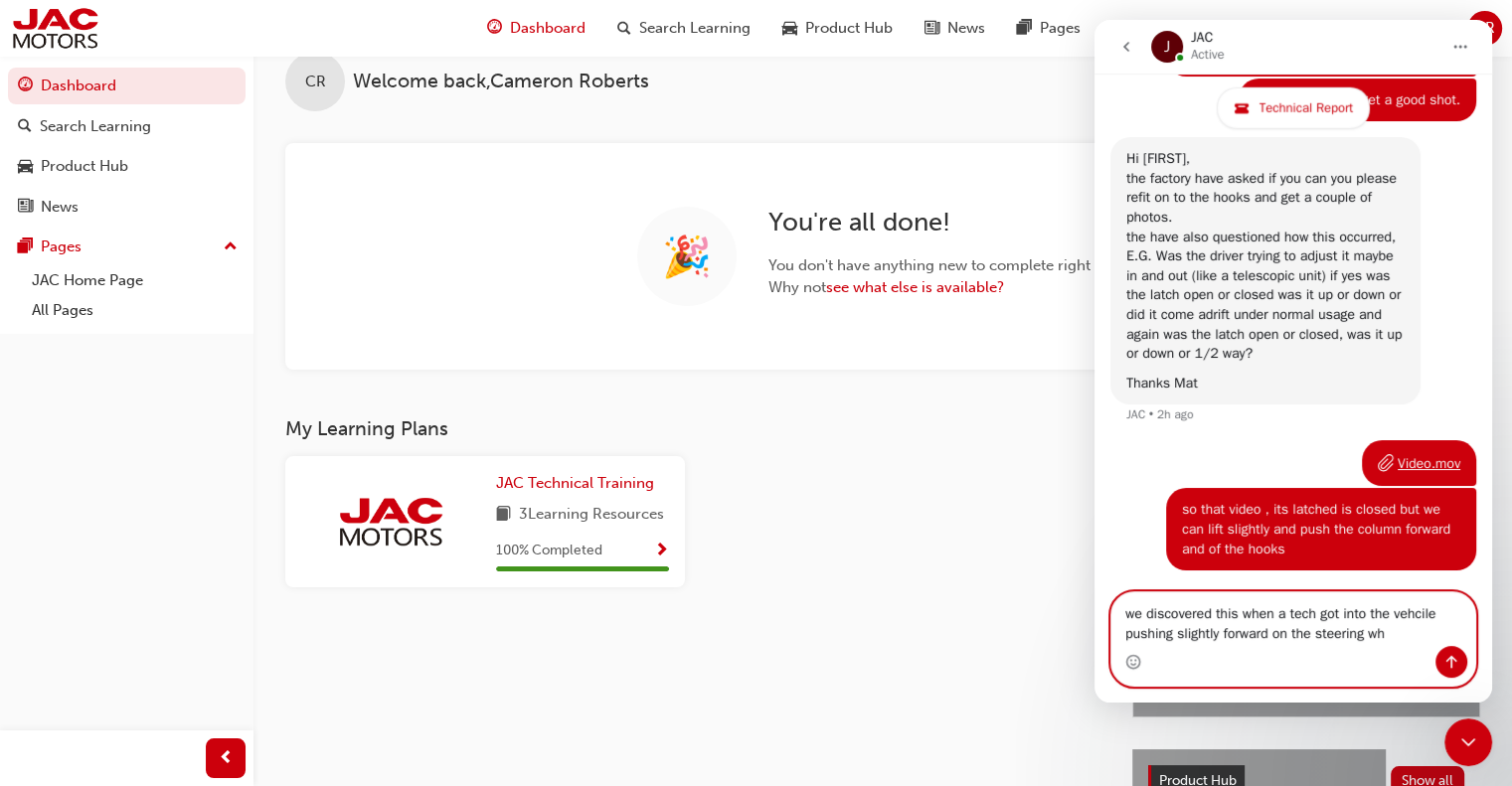 type on "we discovered this when a tech got into the vehcile pushing slightly forward on the steering whe" 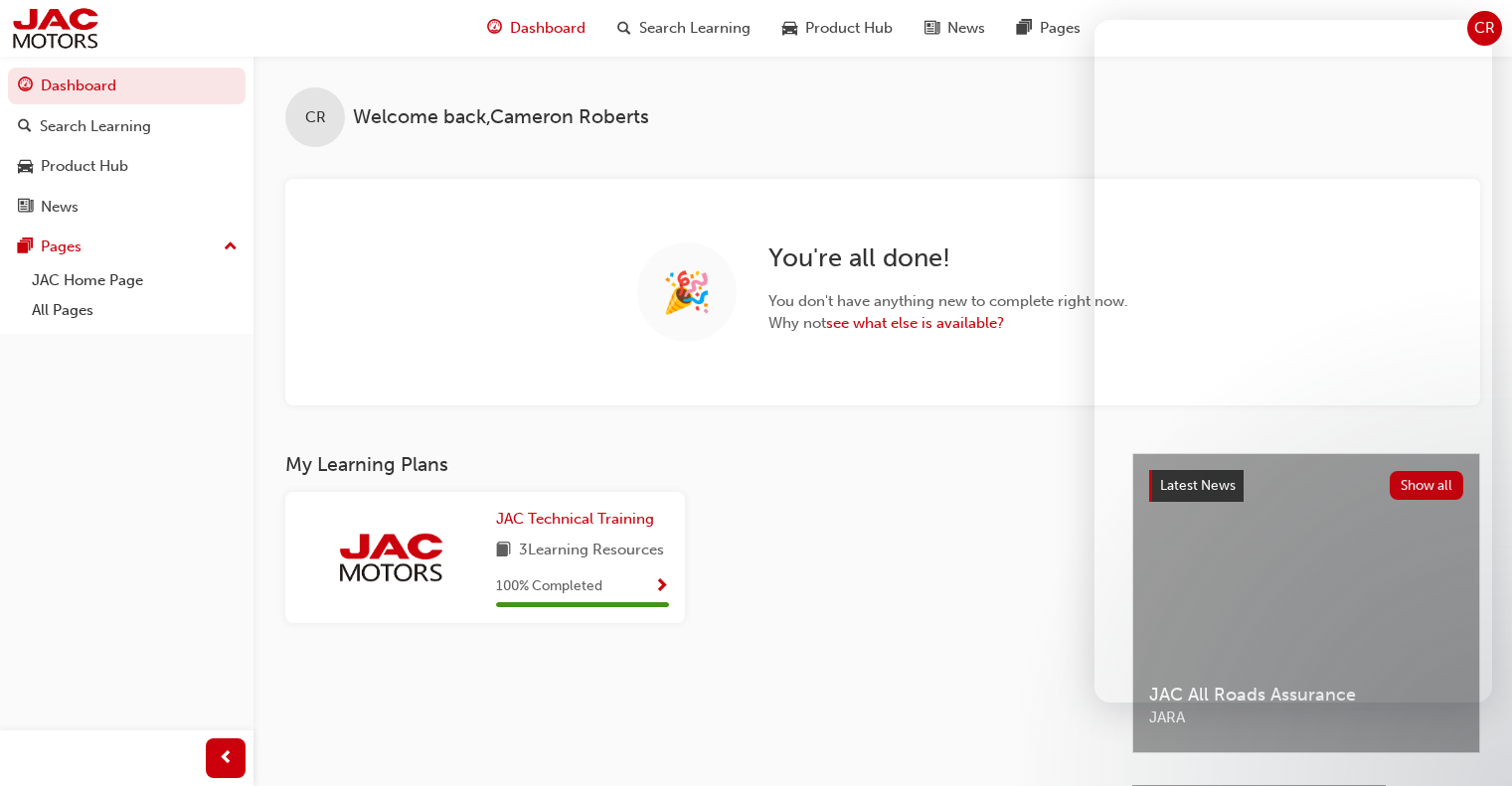 scroll, scrollTop: 36, scrollLeft: 0, axis: vertical 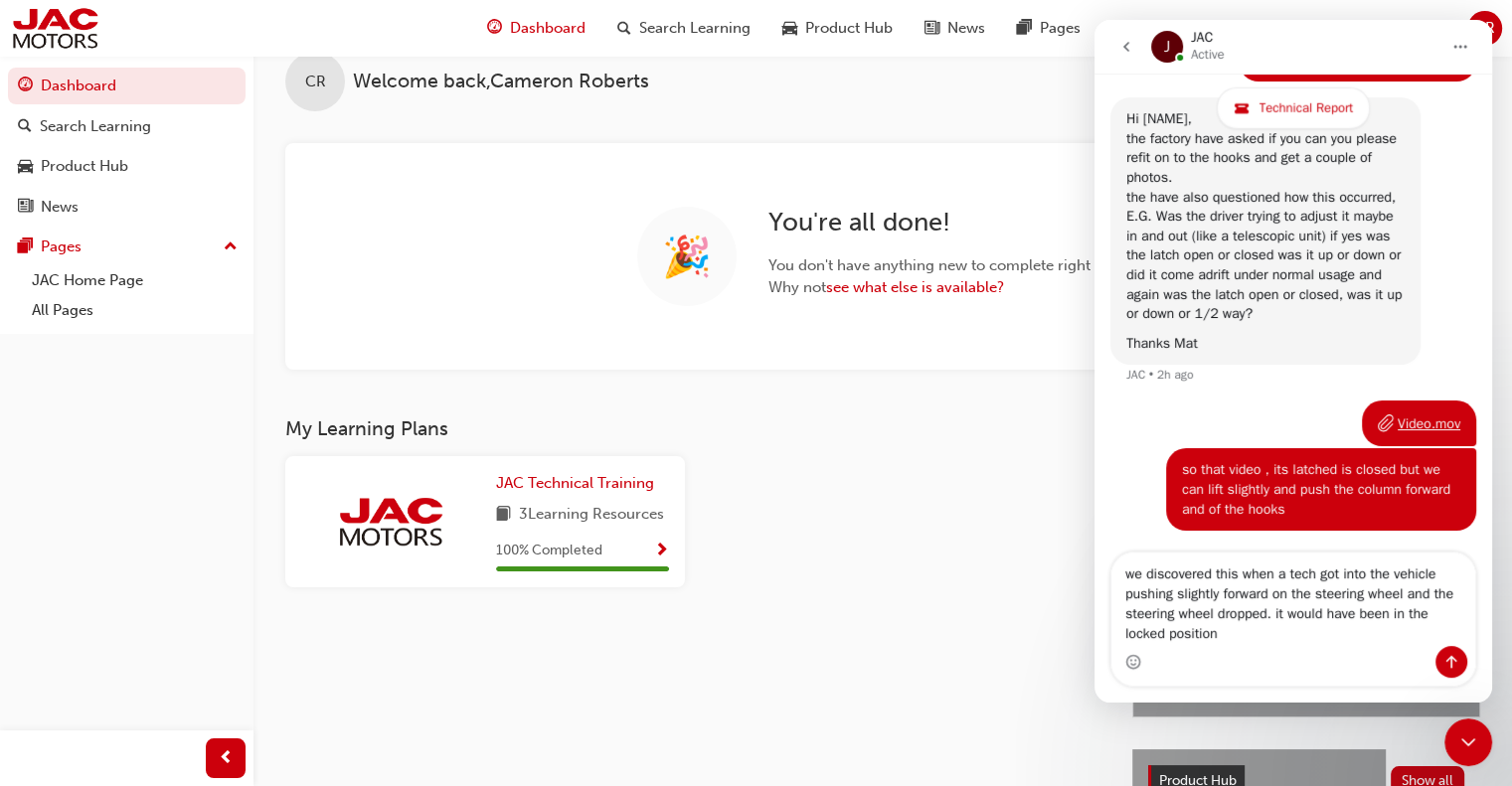type on "we discovered this when a tech got into the vehicle pushing slightly forward on the steering wheel and the steering wheel dropped. it would have been in the locked position" 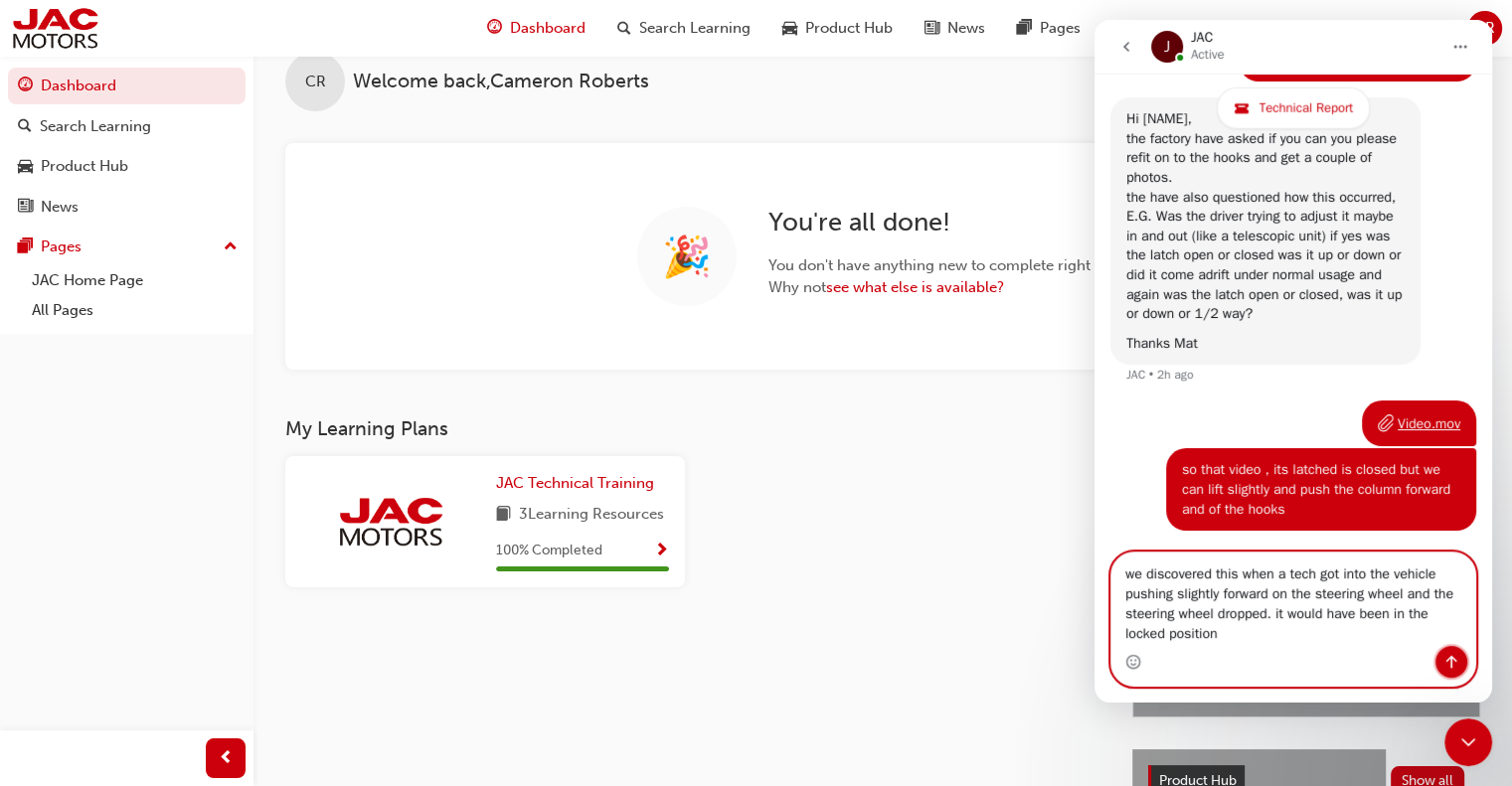 click 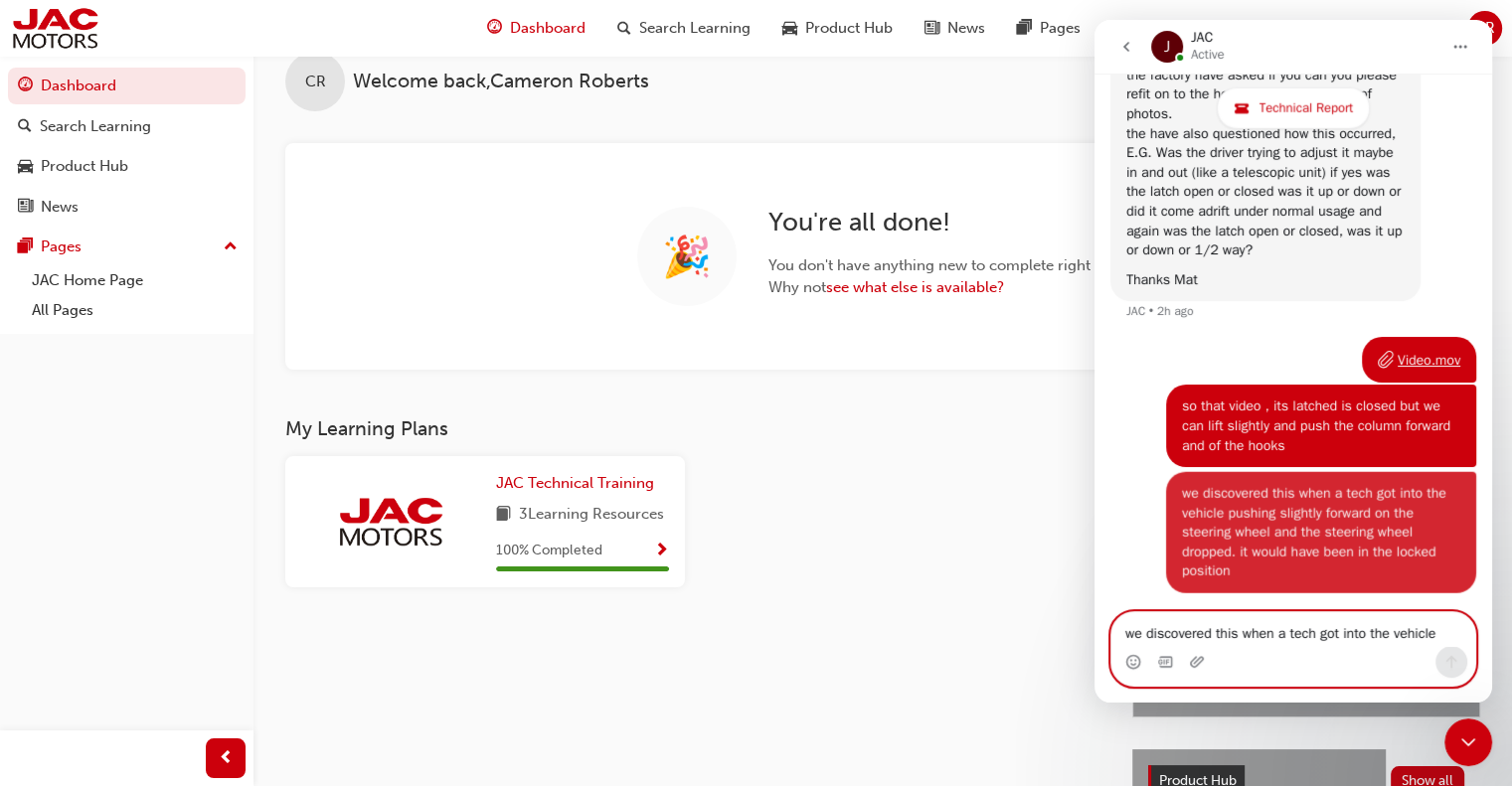 scroll, scrollTop: 5480, scrollLeft: 0, axis: vertical 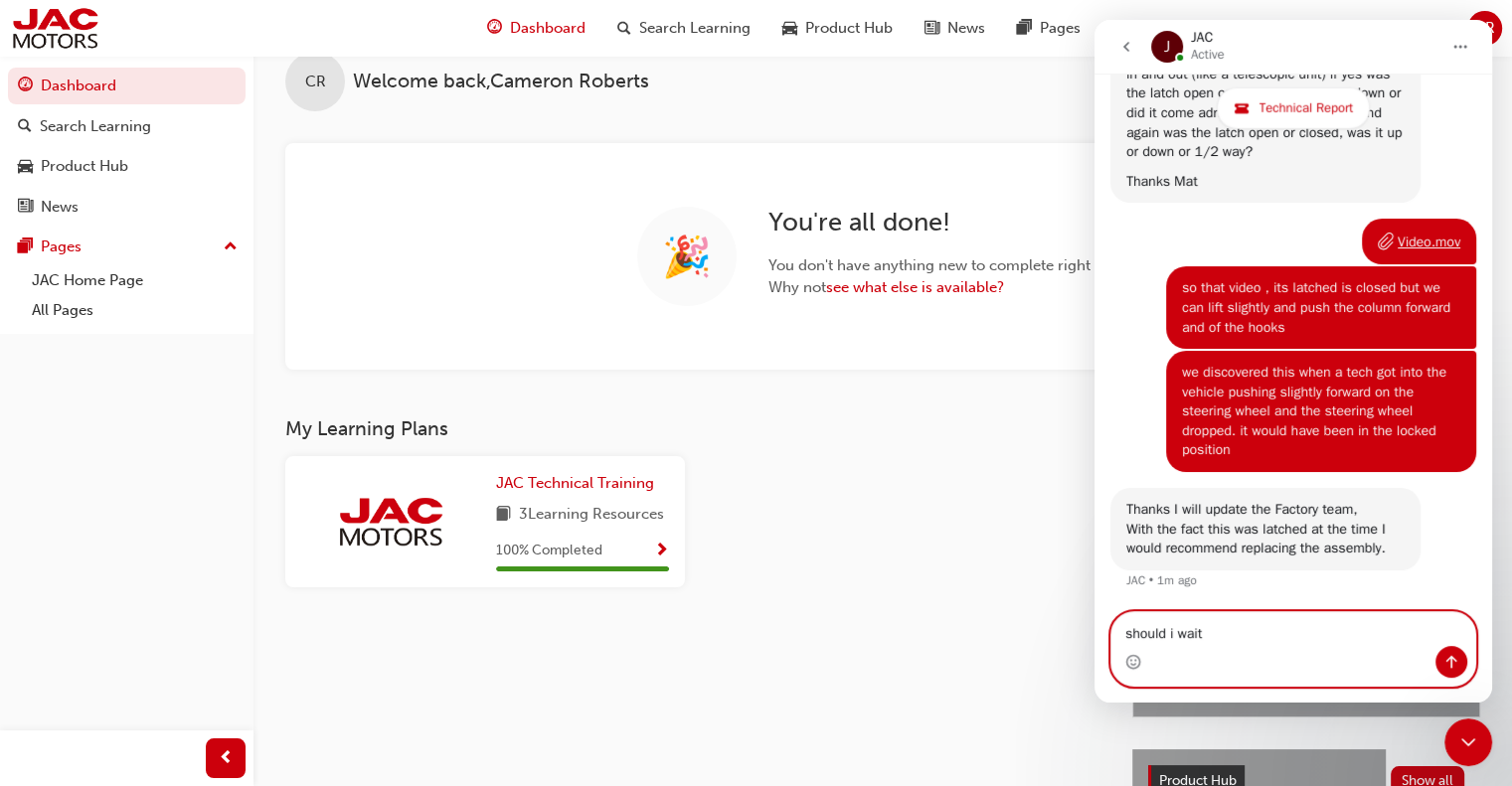type on "should i wait" 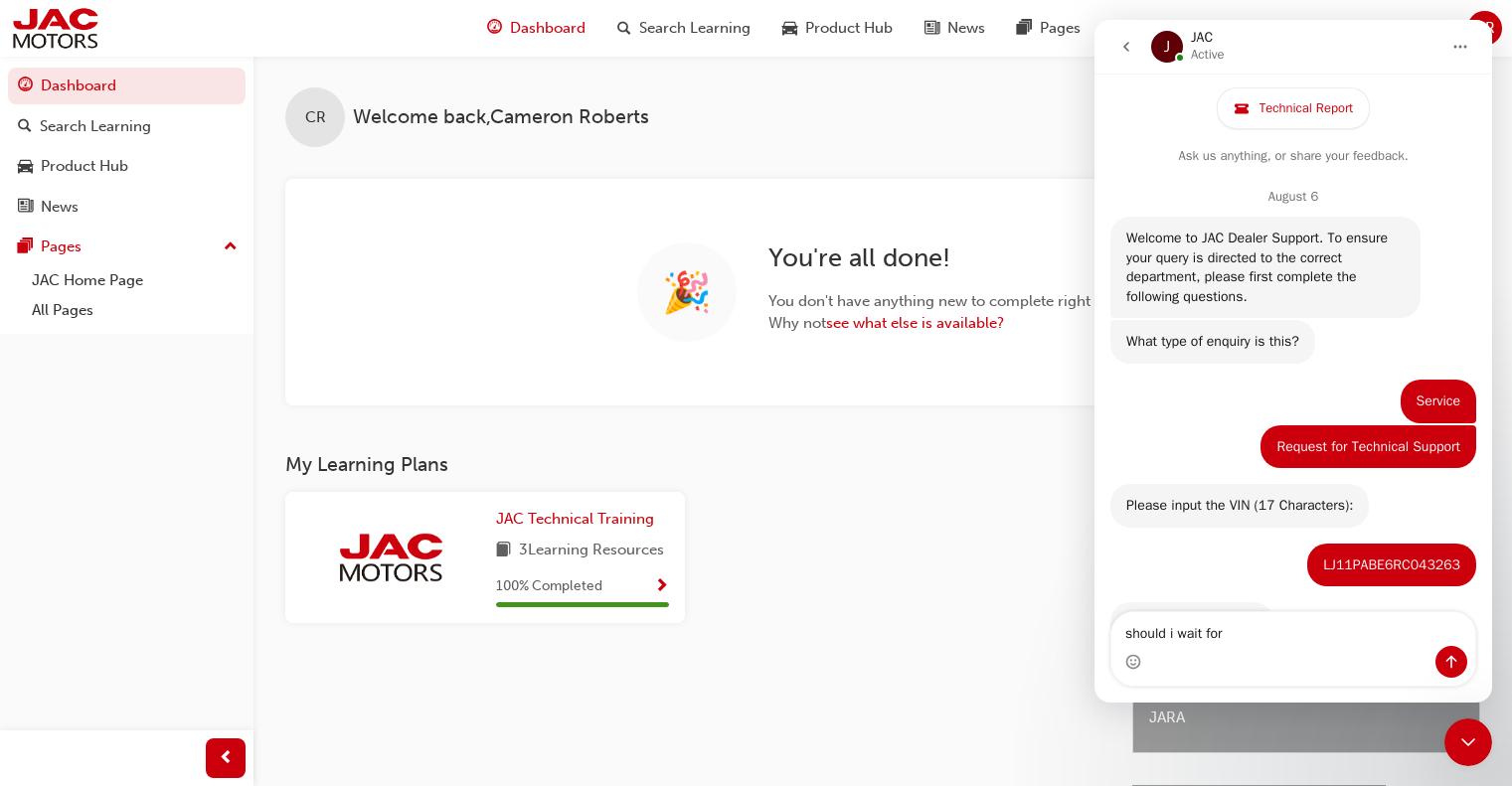scroll, scrollTop: 36, scrollLeft: 0, axis: vertical 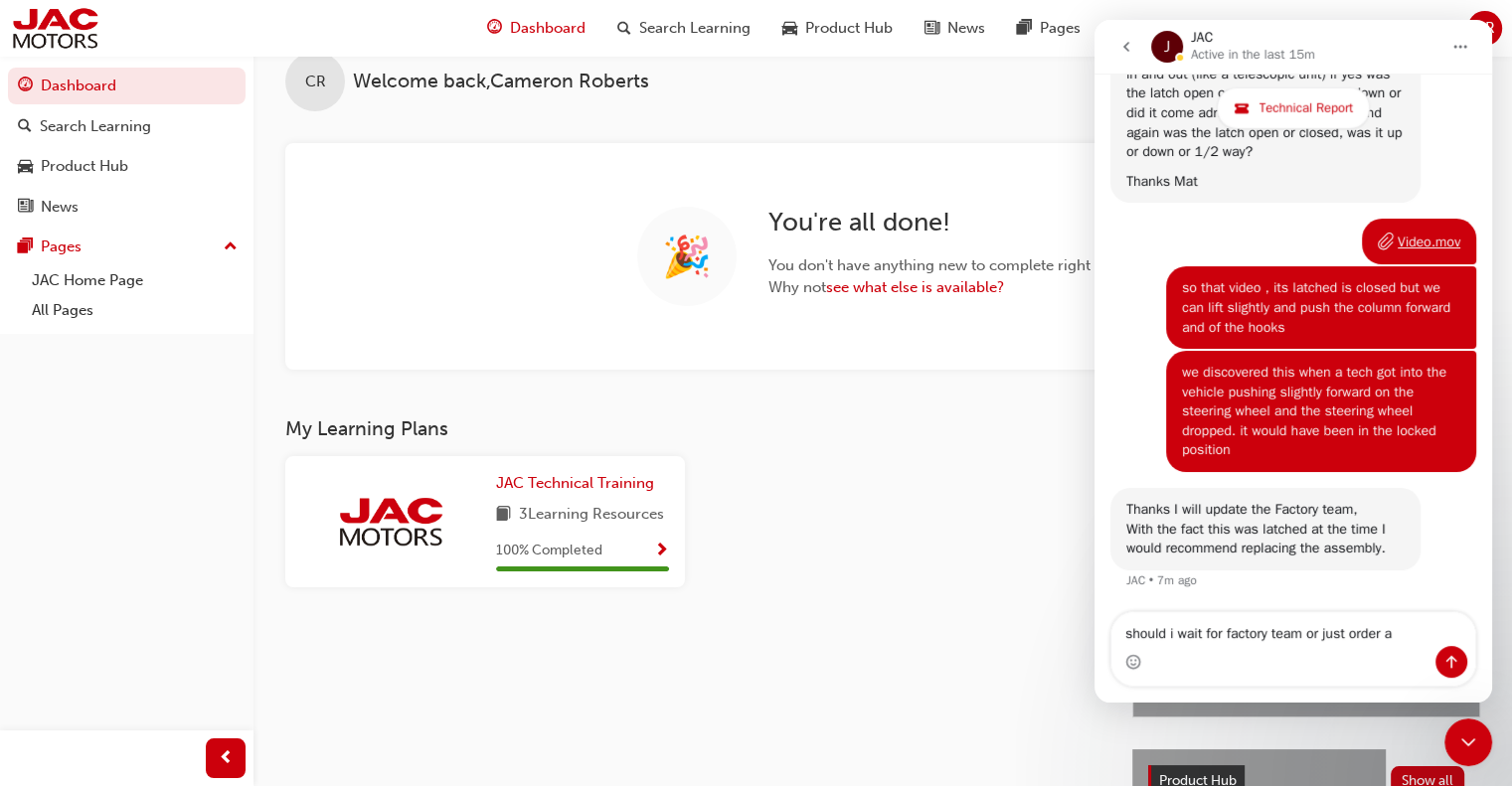 type on "should i wait for factory team or just order a" 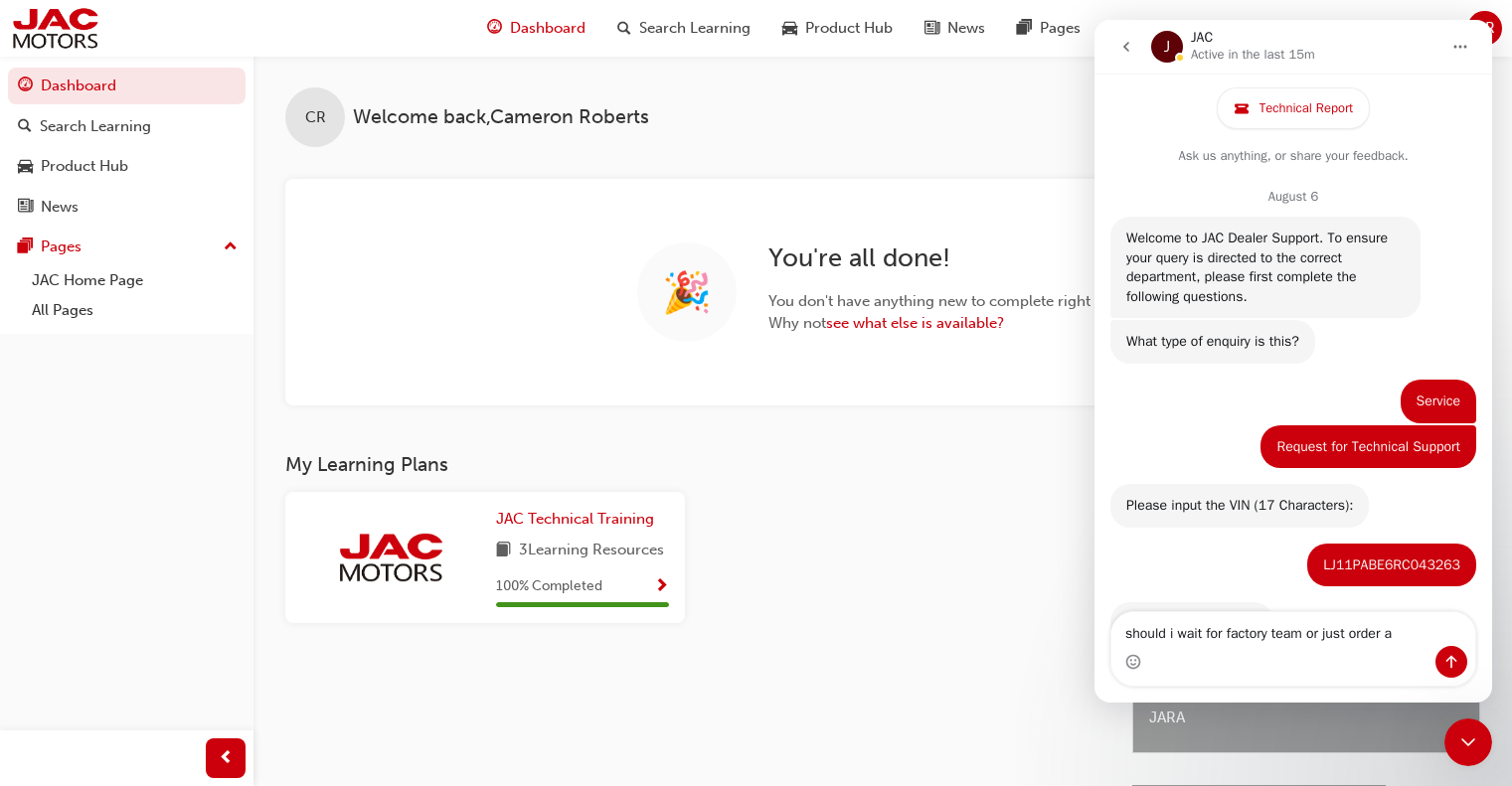 scroll, scrollTop: 36, scrollLeft: 0, axis: vertical 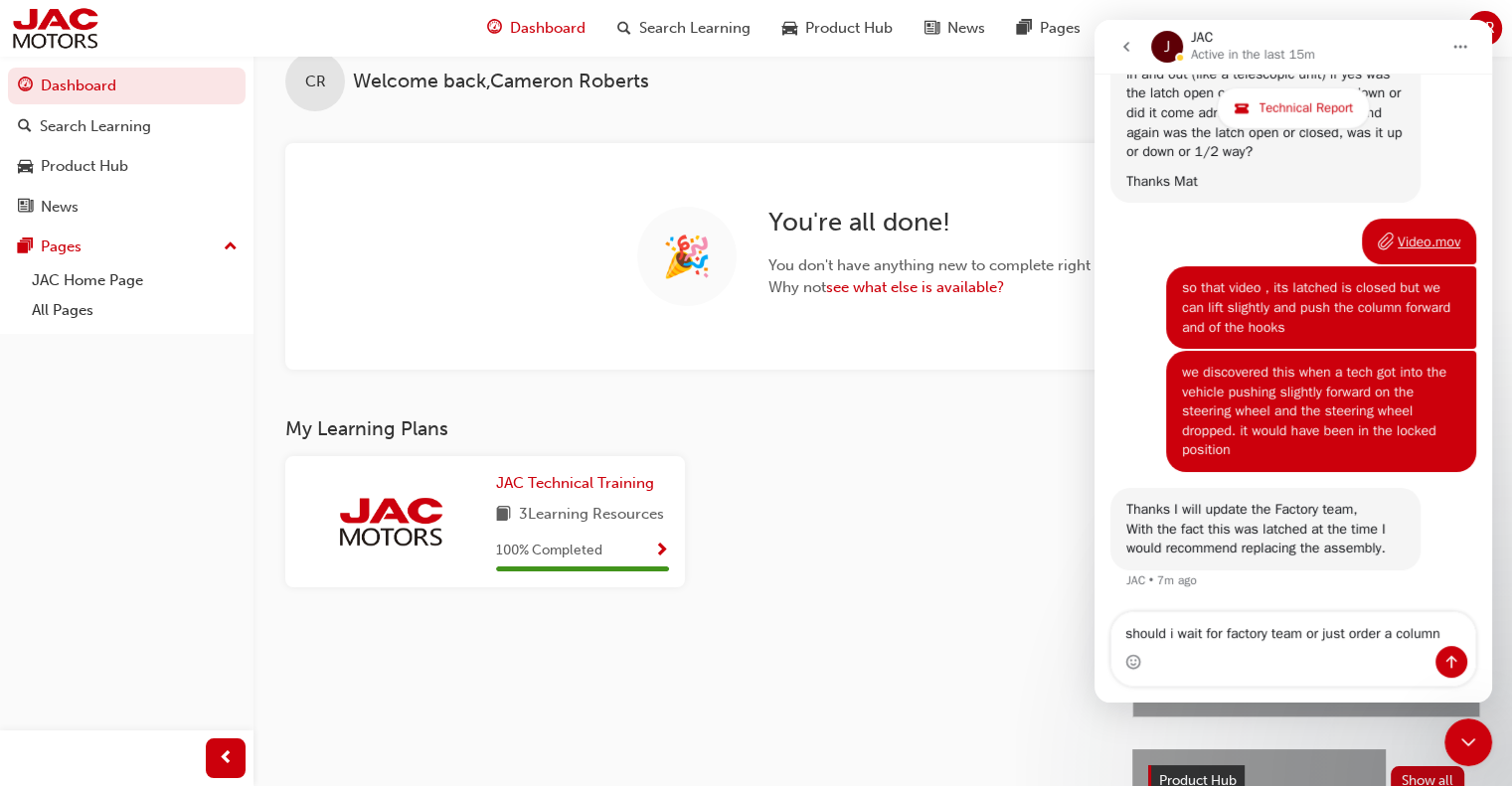 type on "should i wait for factory team or just order a column" 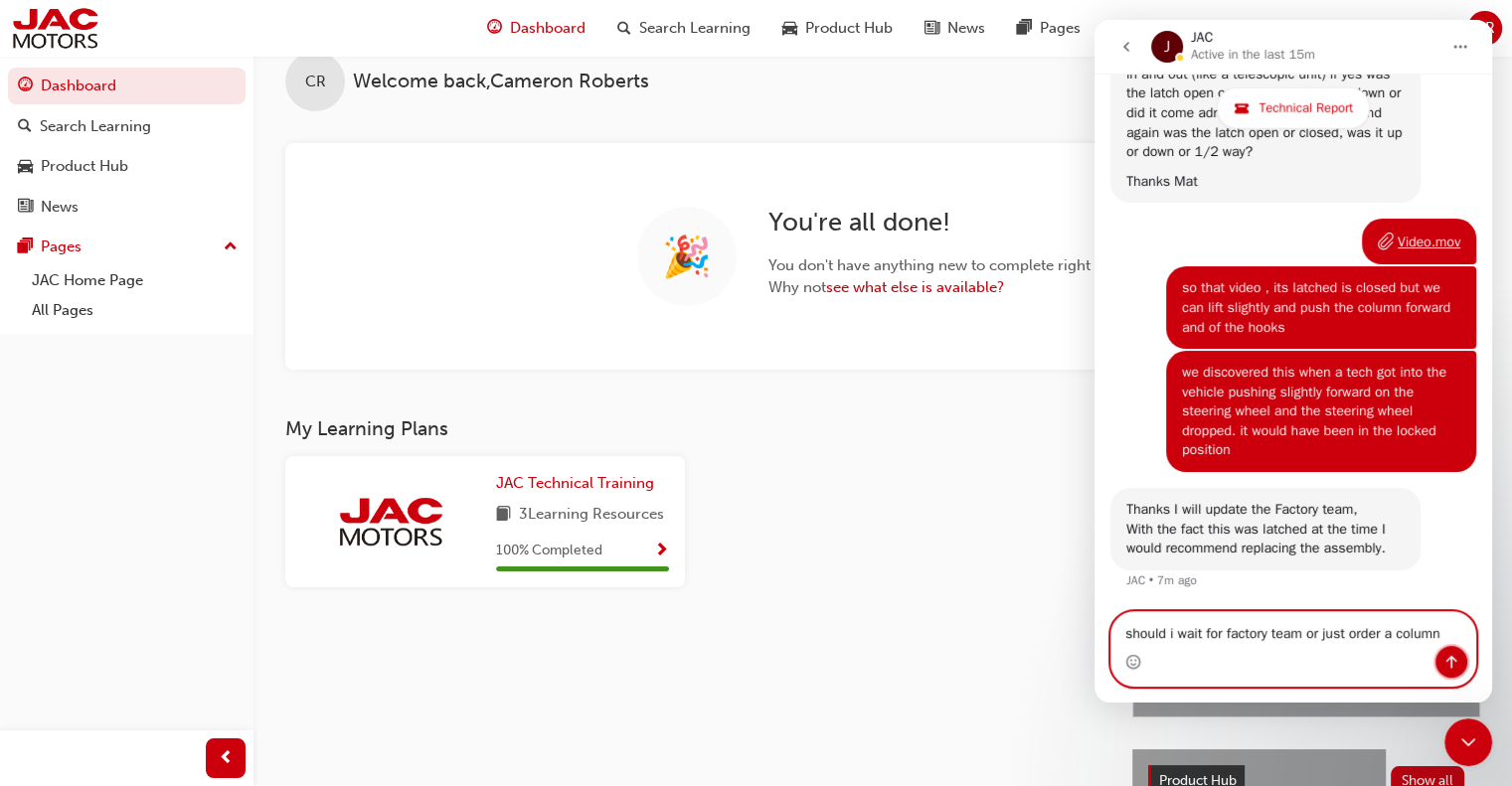 click 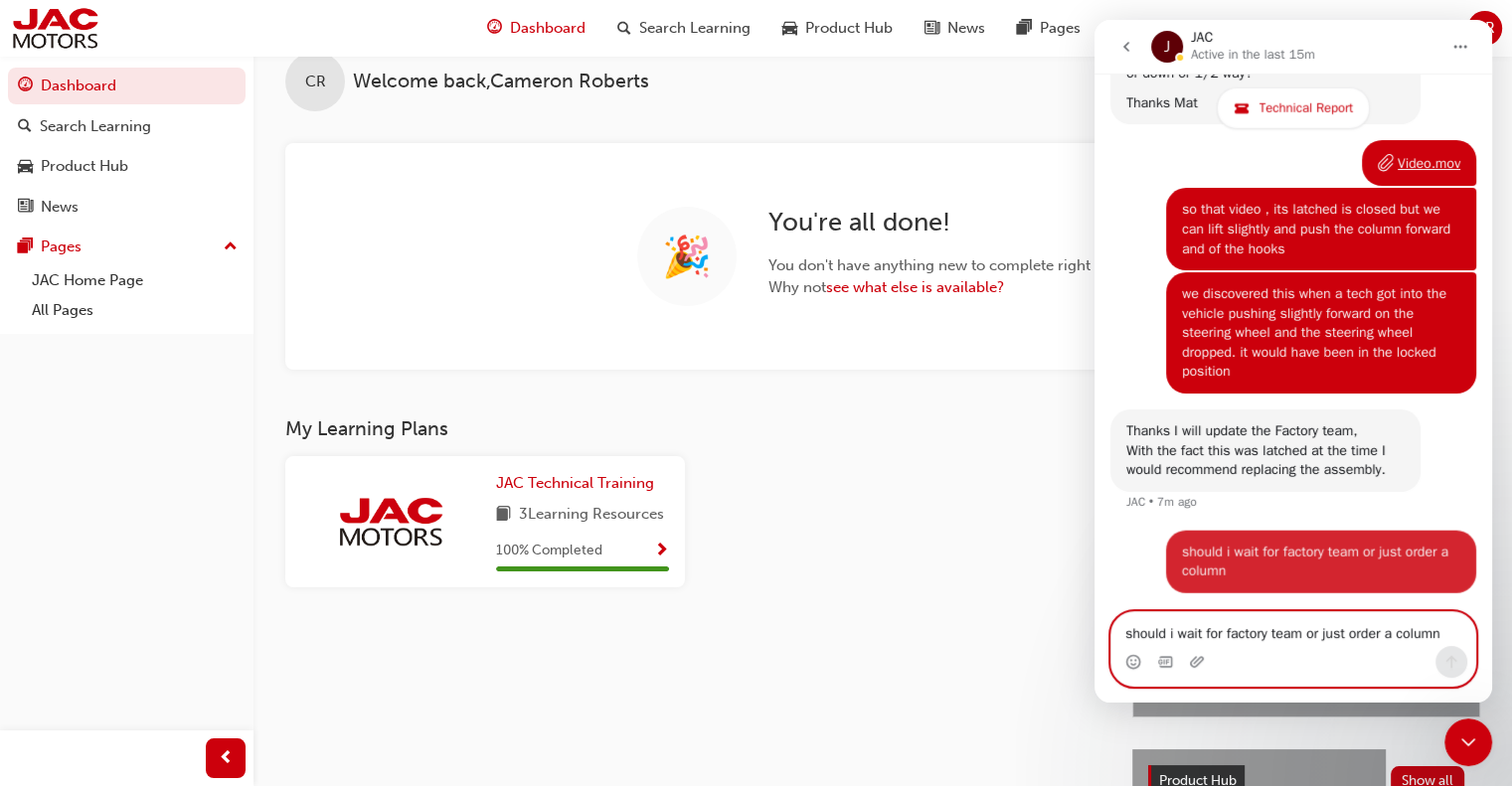 scroll, scrollTop: 5657, scrollLeft: 0, axis: vertical 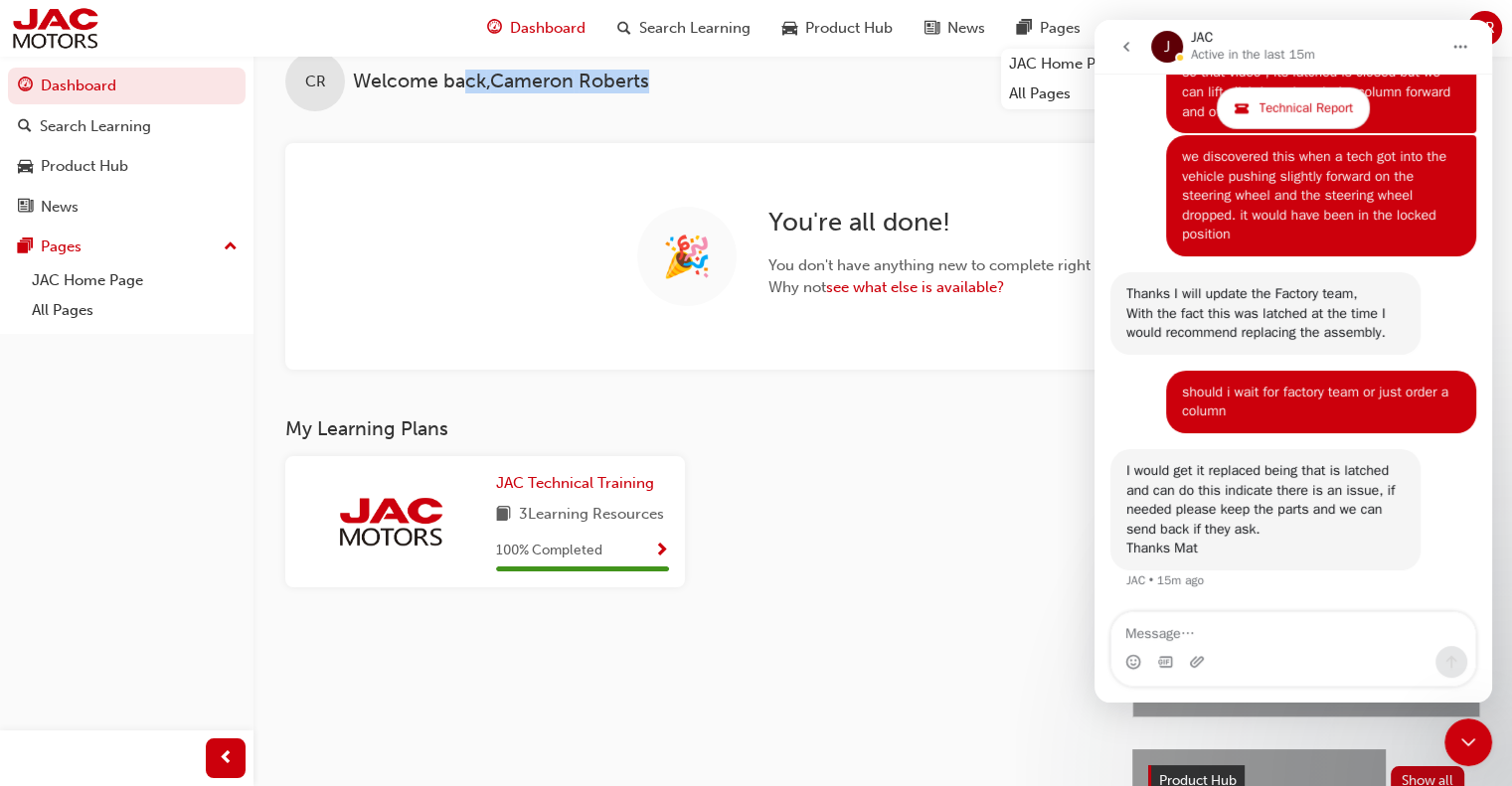 drag, startPoint x: 13, startPoint y: 13, endPoint x: 467, endPoint y: -118, distance: 472.522 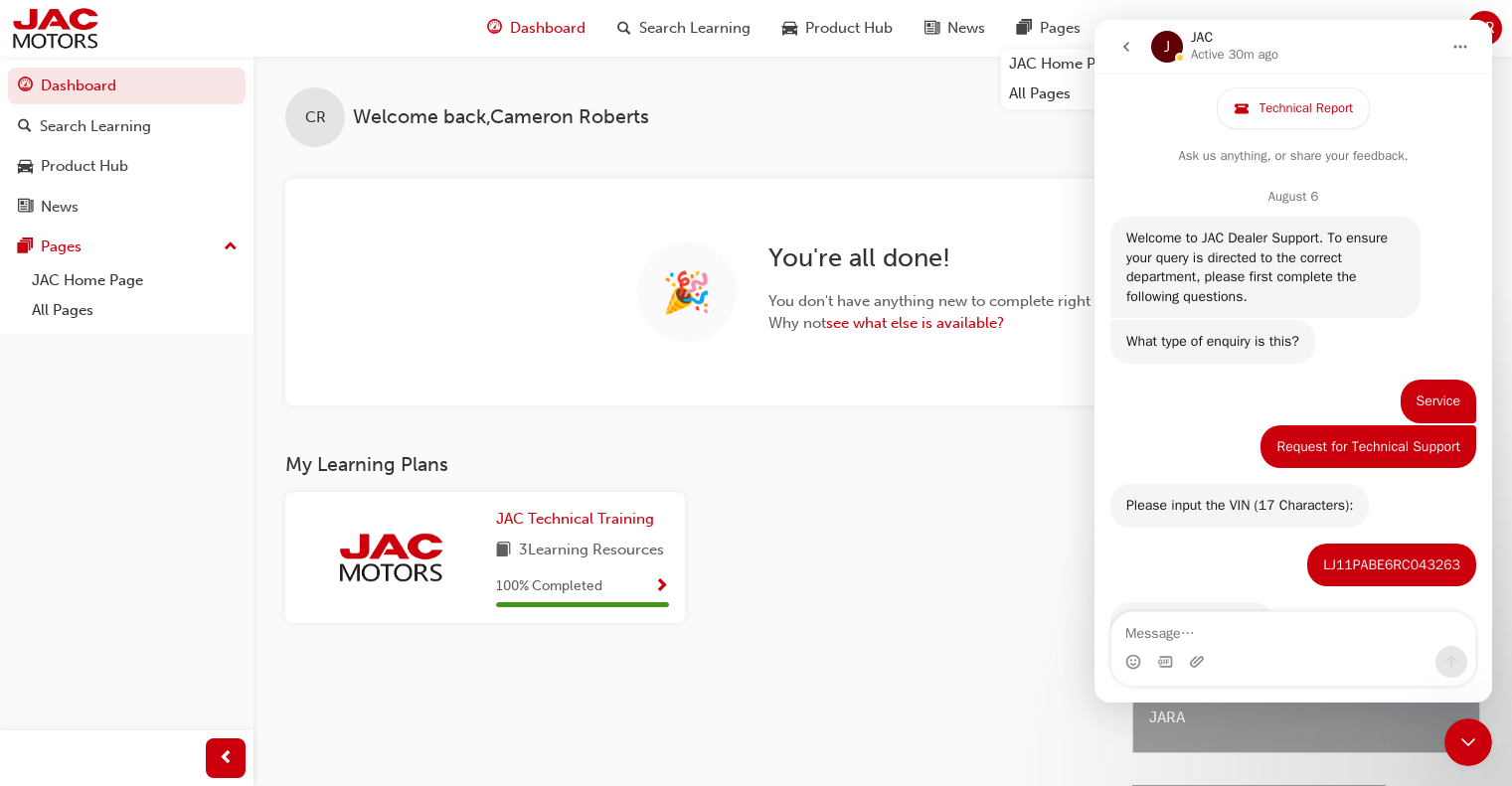 scroll, scrollTop: 36, scrollLeft: 0, axis: vertical 